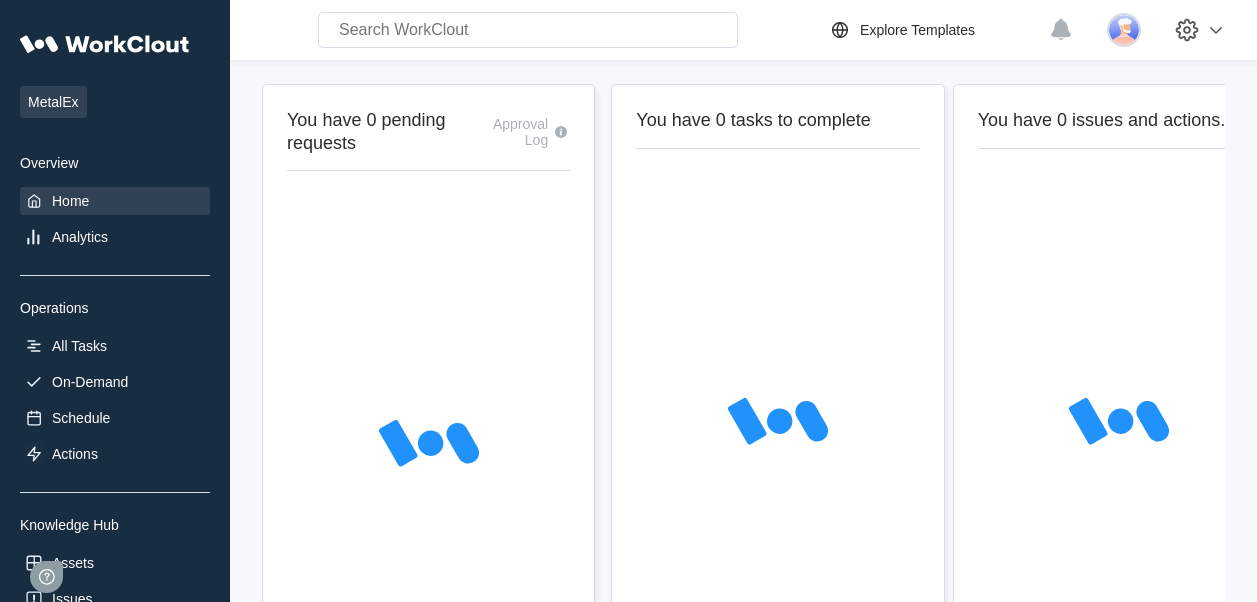scroll, scrollTop: 0, scrollLeft: 0, axis: both 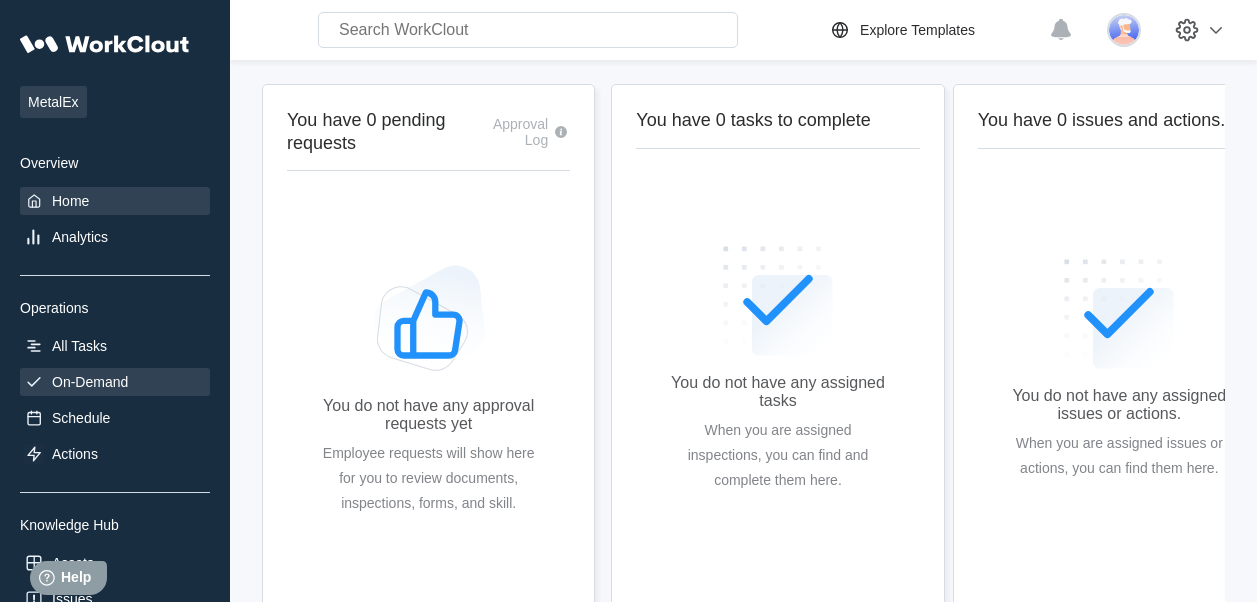 click on "On-Demand" at bounding box center (90, 382) 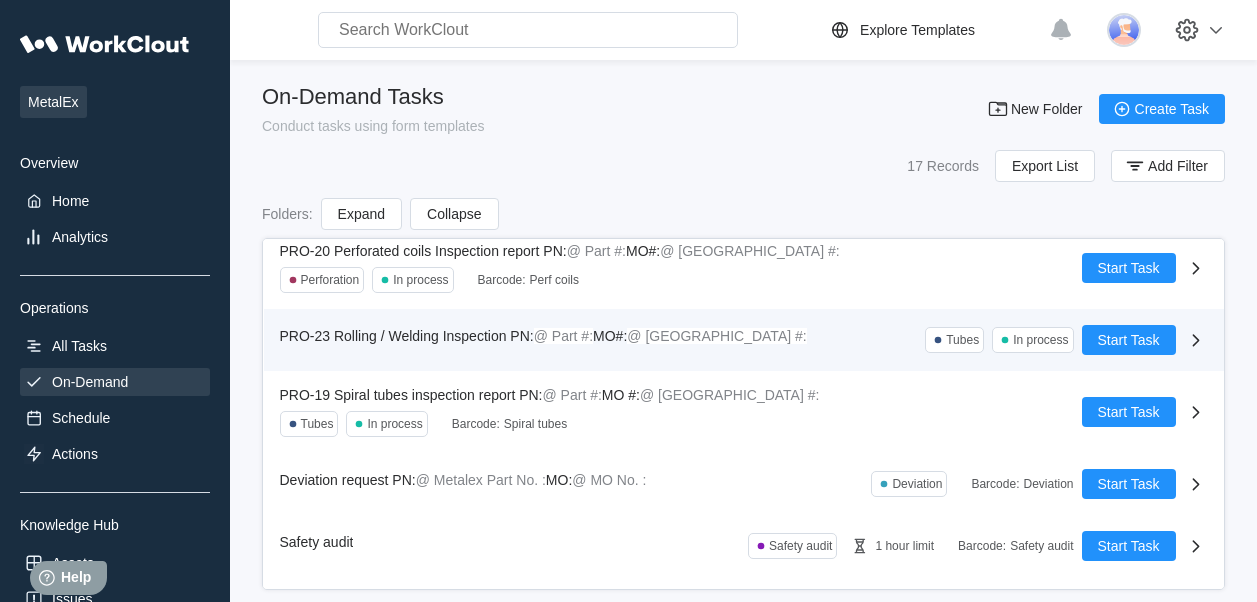 scroll, scrollTop: 721, scrollLeft: 0, axis: vertical 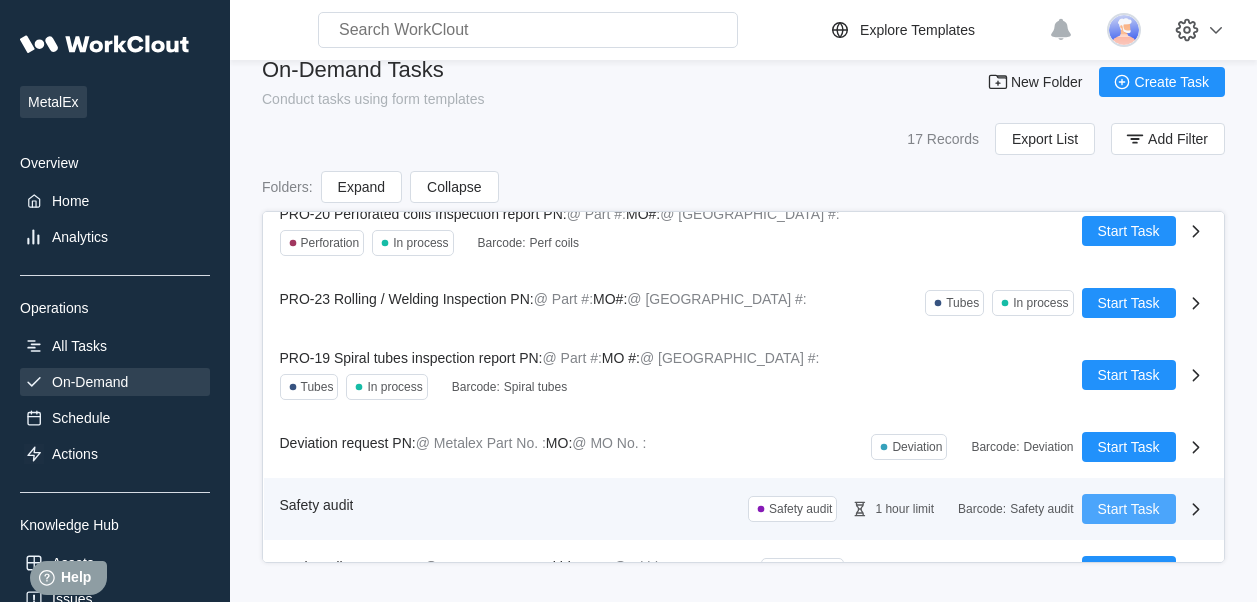 click on "Start Task" at bounding box center [1129, 509] 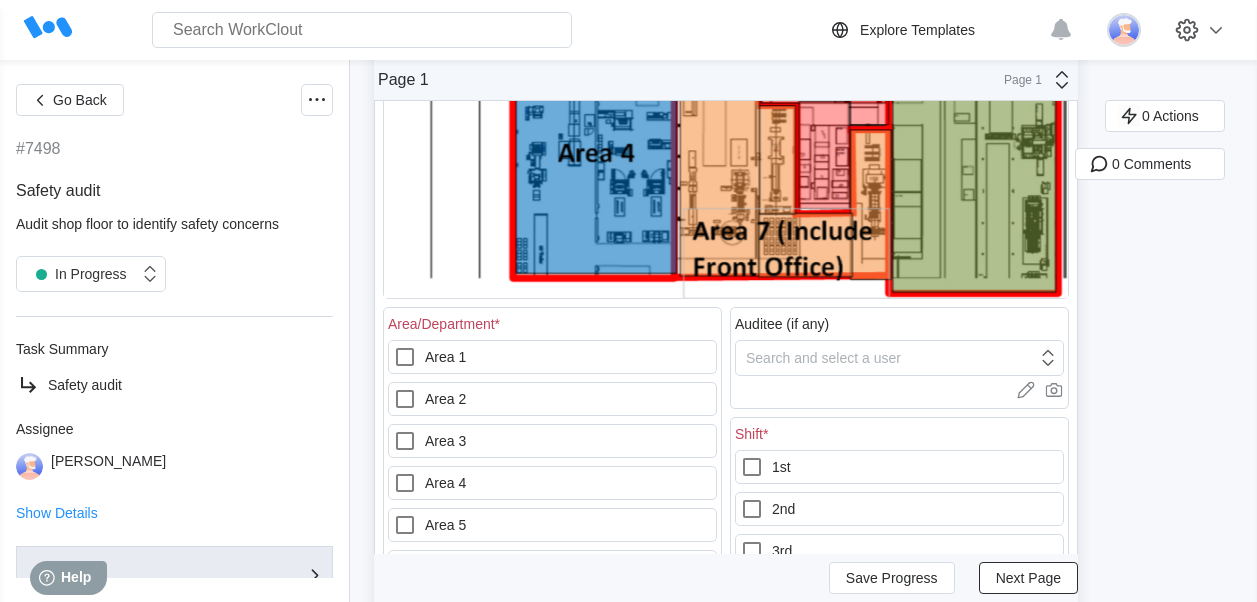 scroll, scrollTop: 700, scrollLeft: 0, axis: vertical 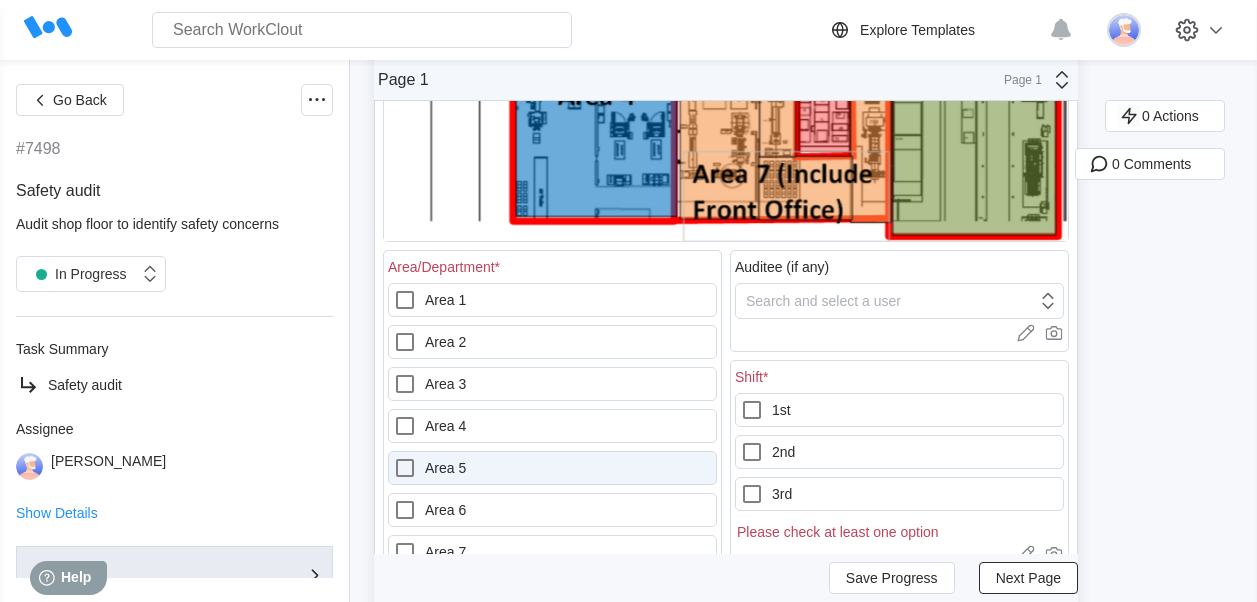 click 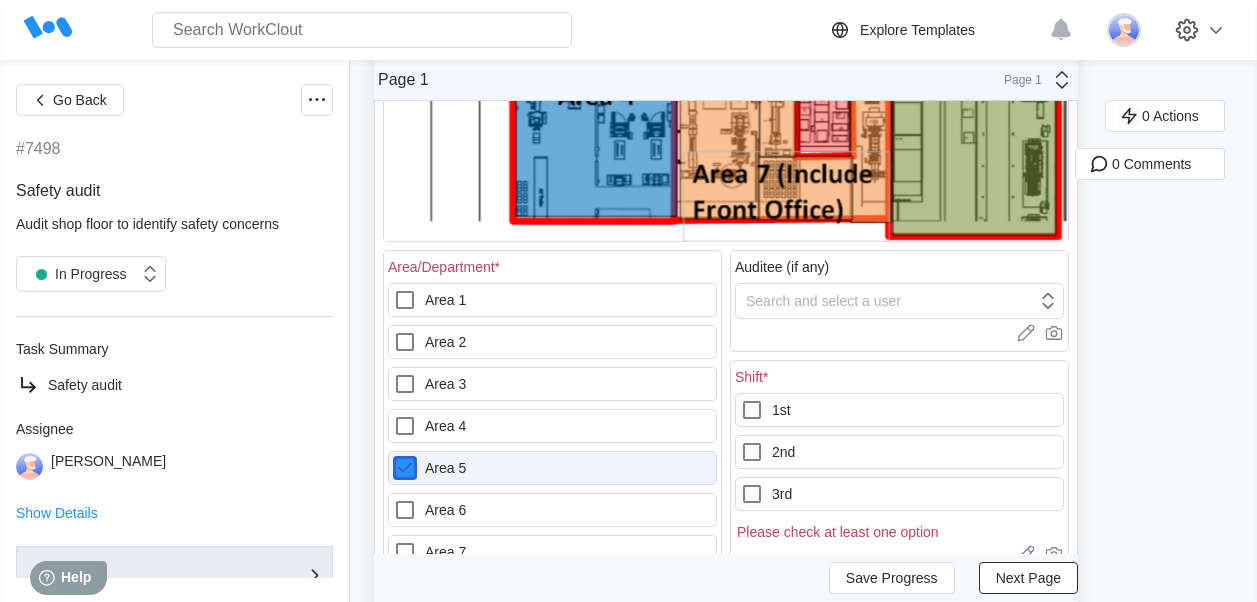 checkbox on "true" 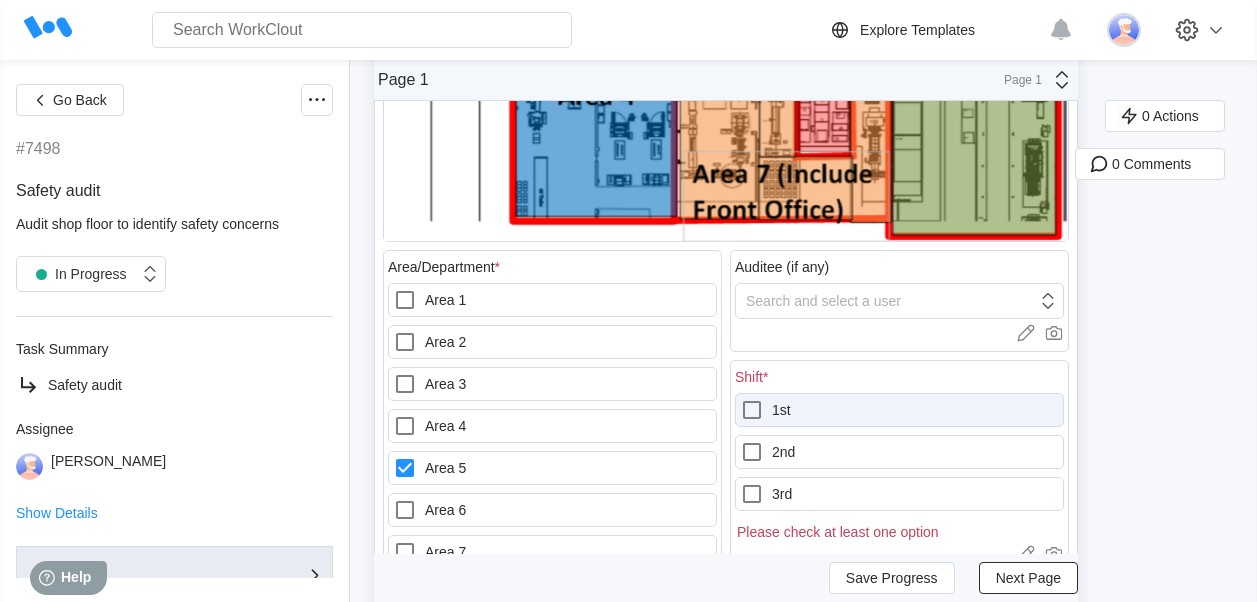 click 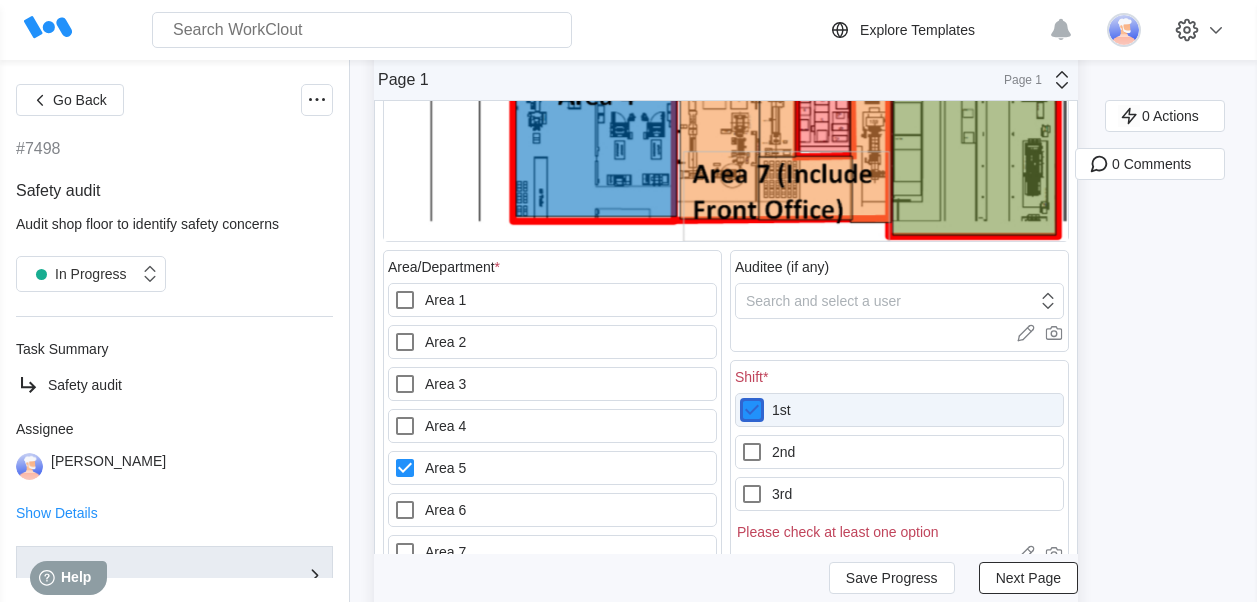 checkbox on "true" 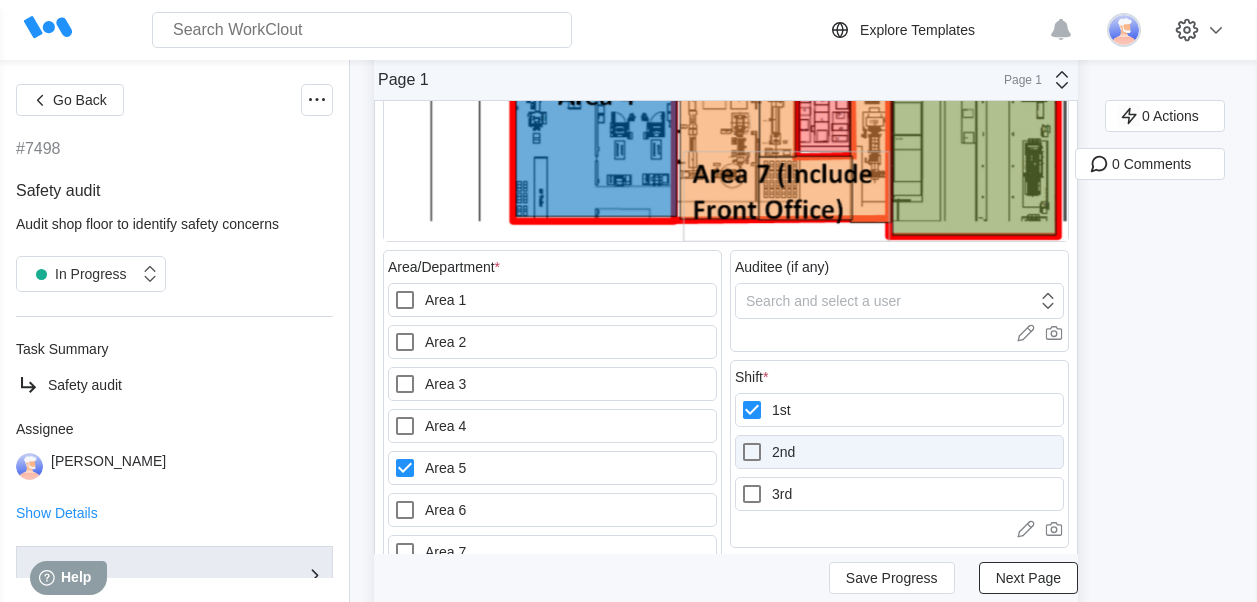 click 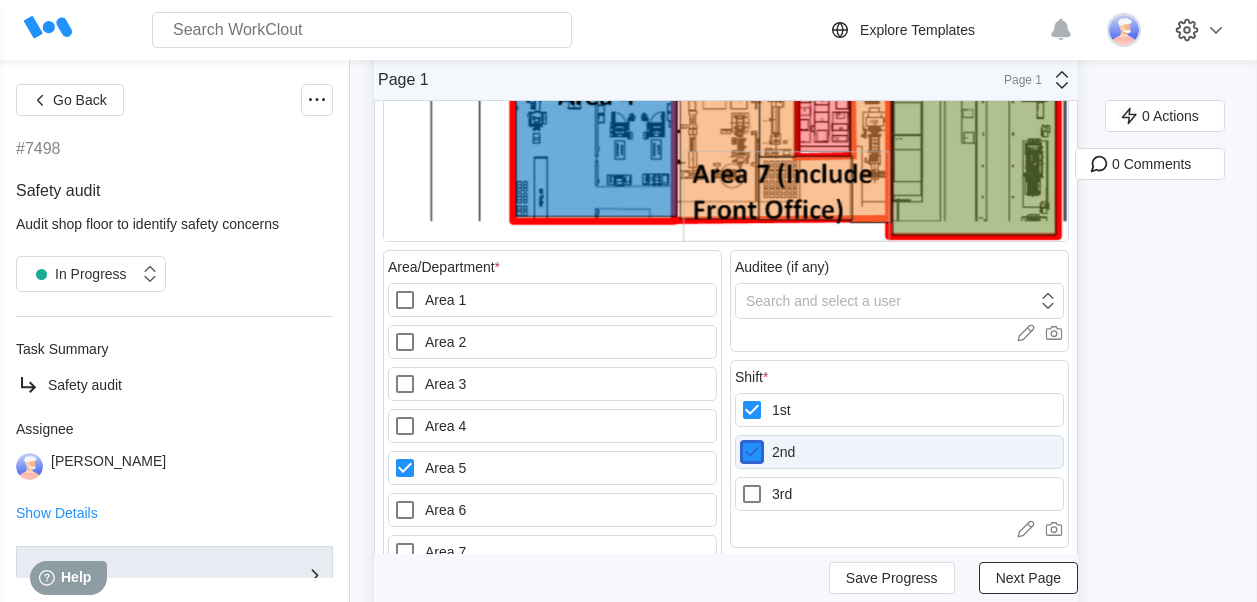checkbox on "true" 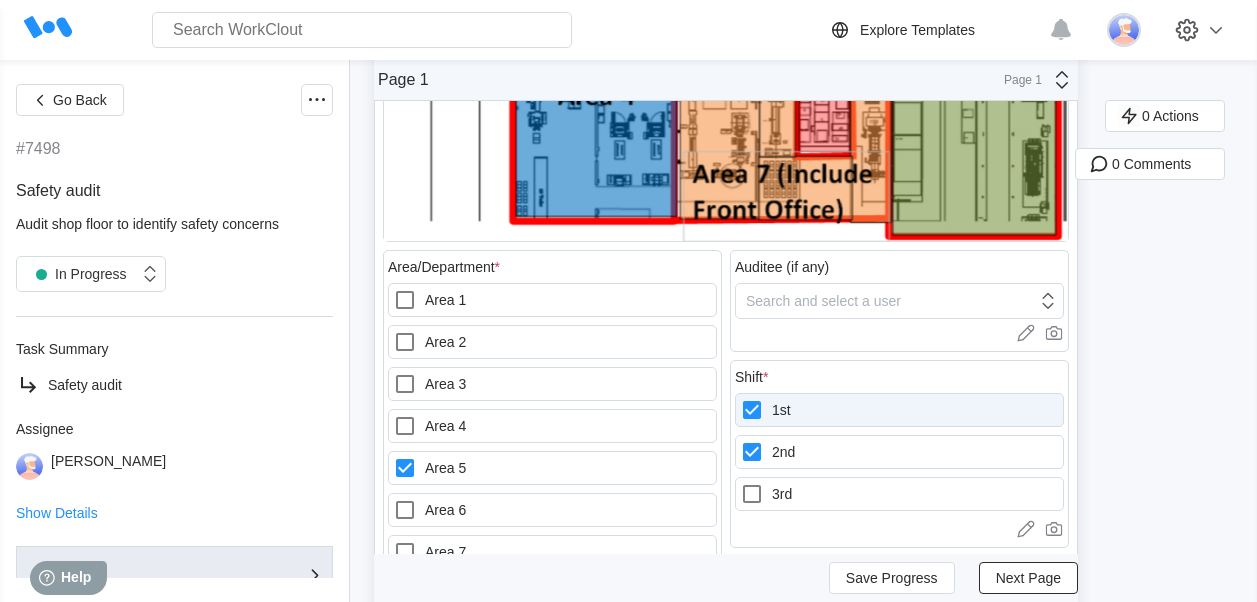 click 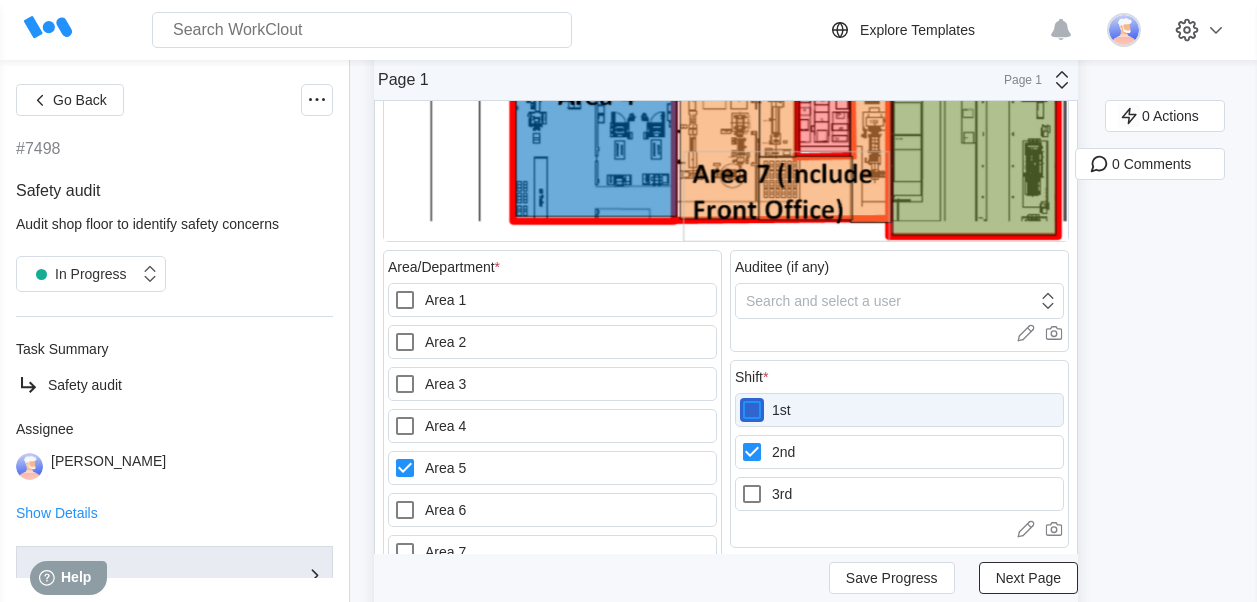 checkbox on "false" 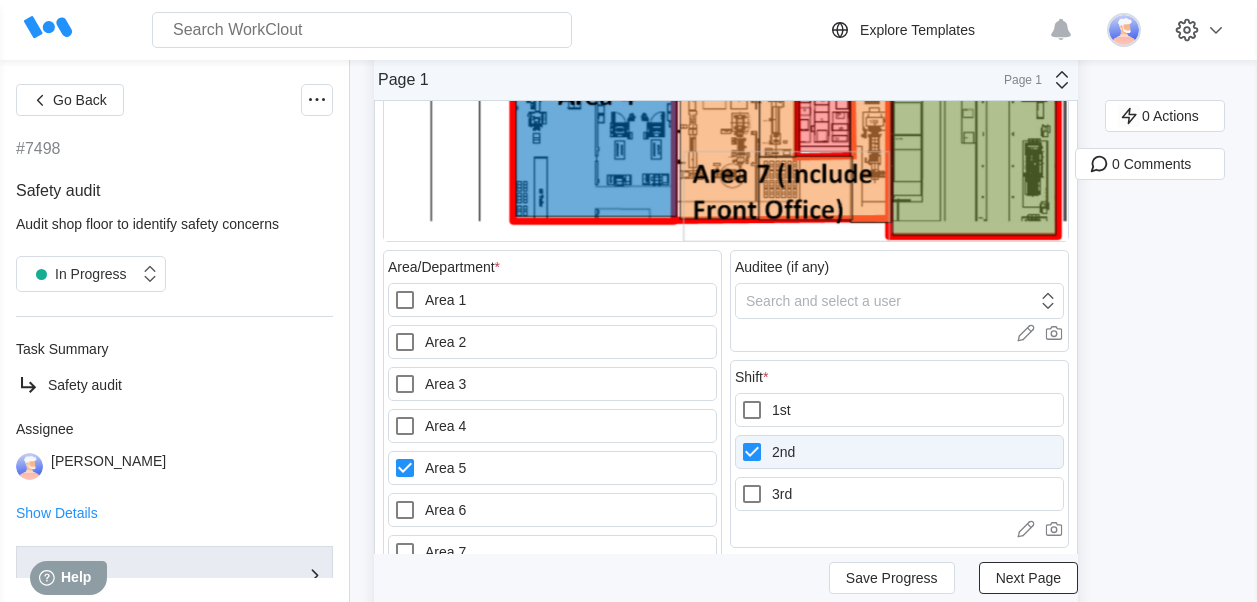 click 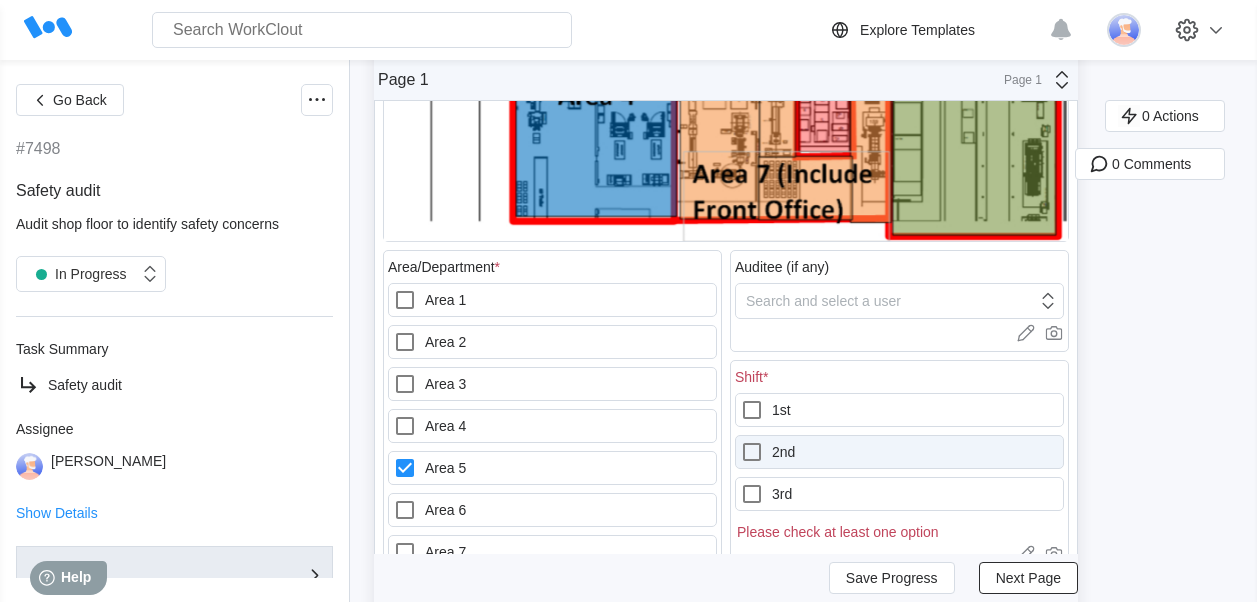 click 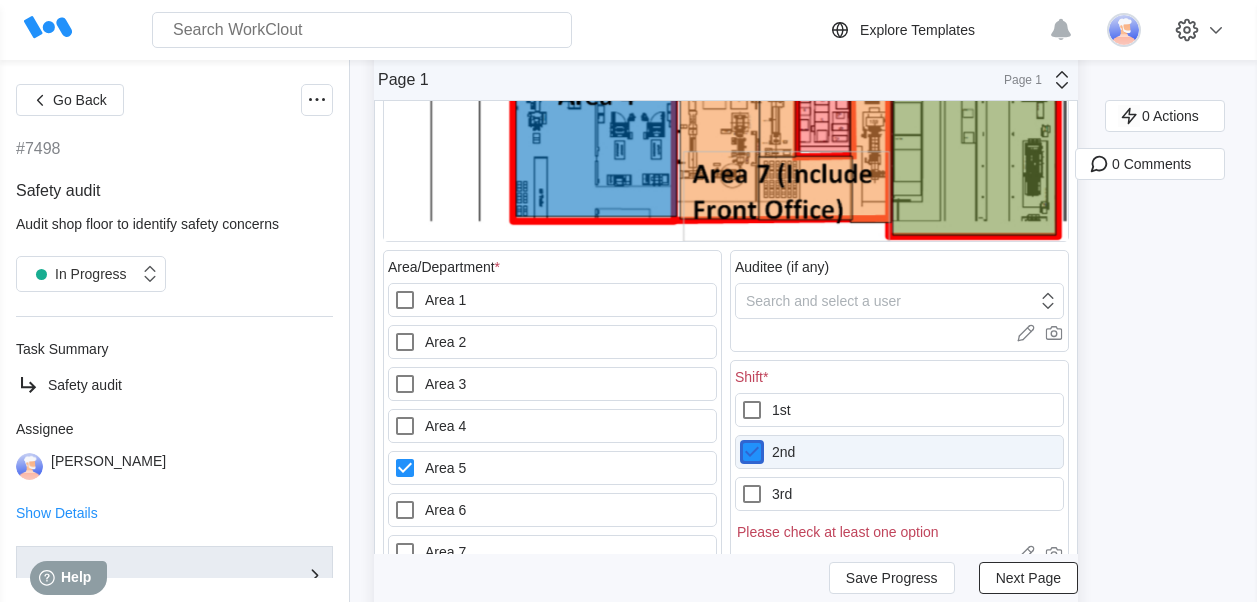 checkbox on "true" 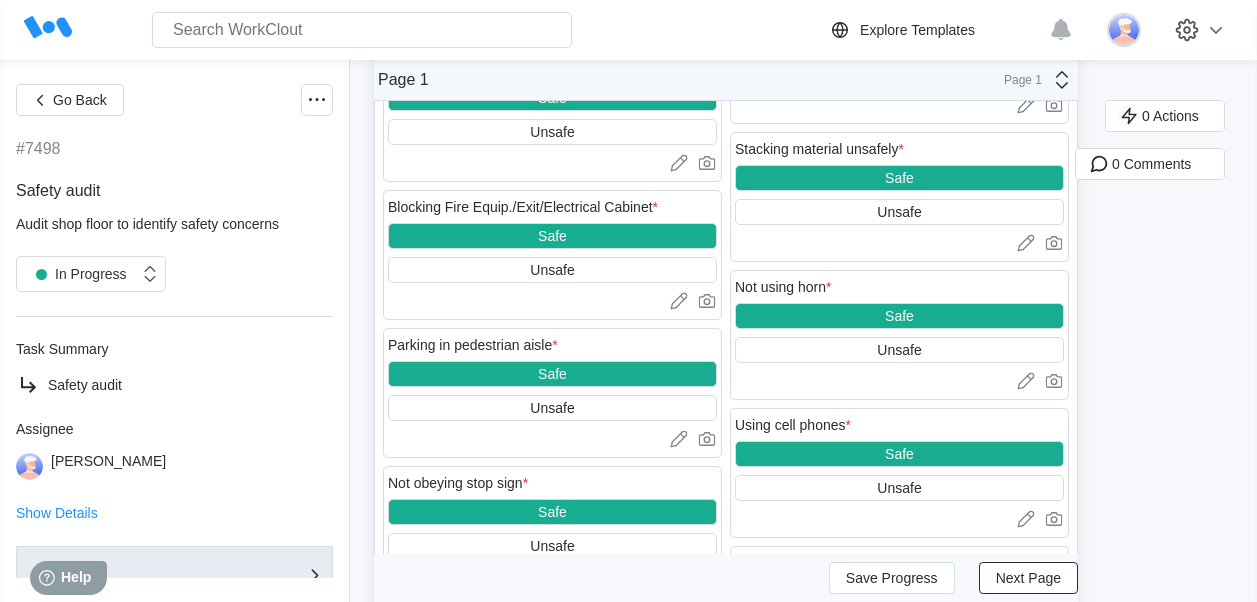 scroll, scrollTop: 1300, scrollLeft: 0, axis: vertical 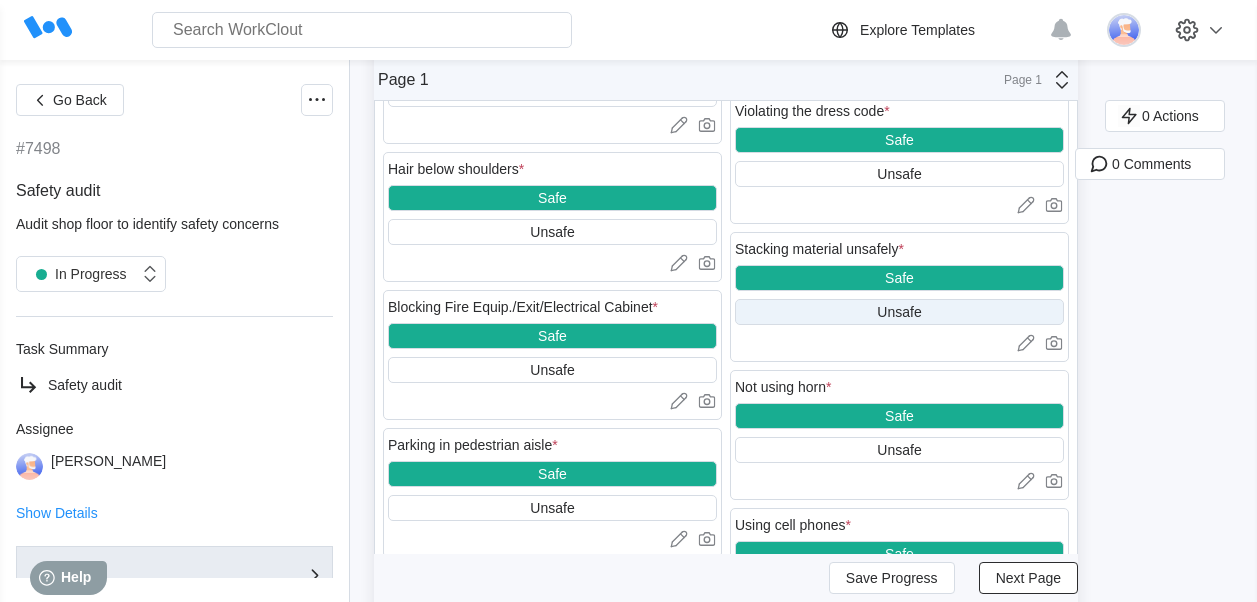 click on "Unsafe" at bounding box center (899, 312) 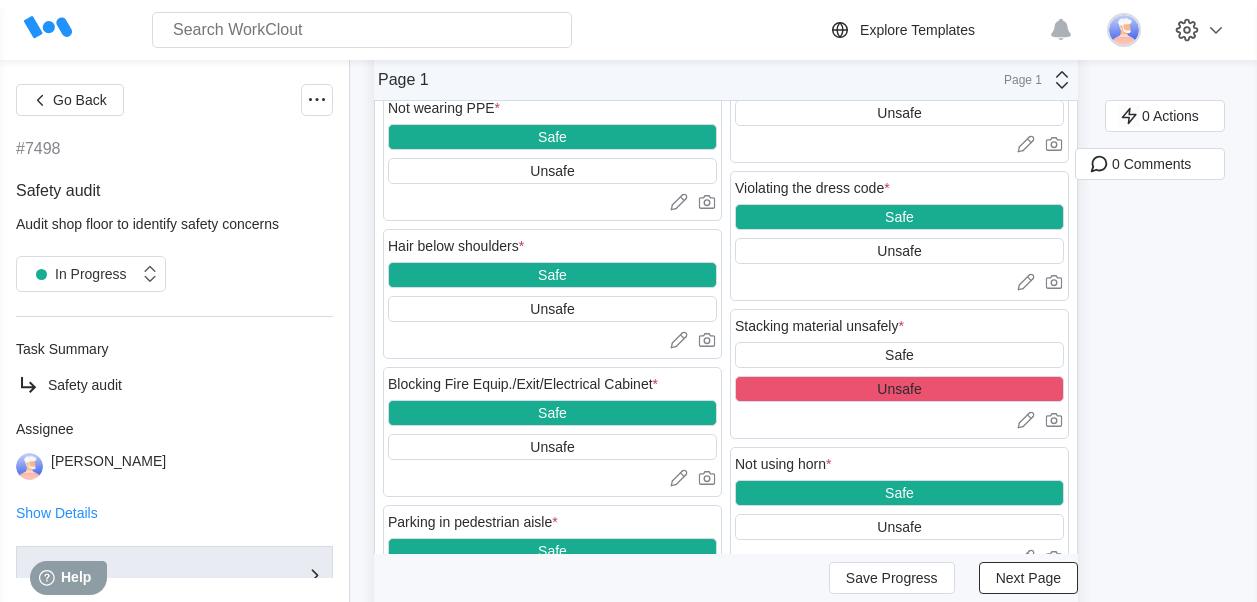 scroll, scrollTop: 1213, scrollLeft: 0, axis: vertical 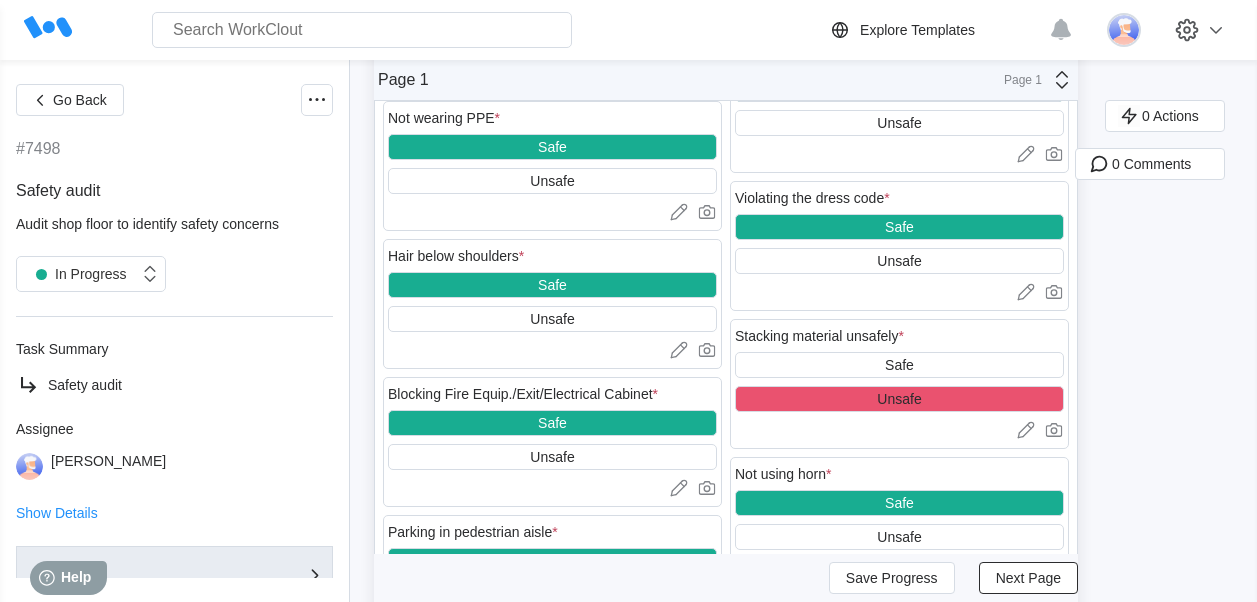 click at bounding box center (899, 430) 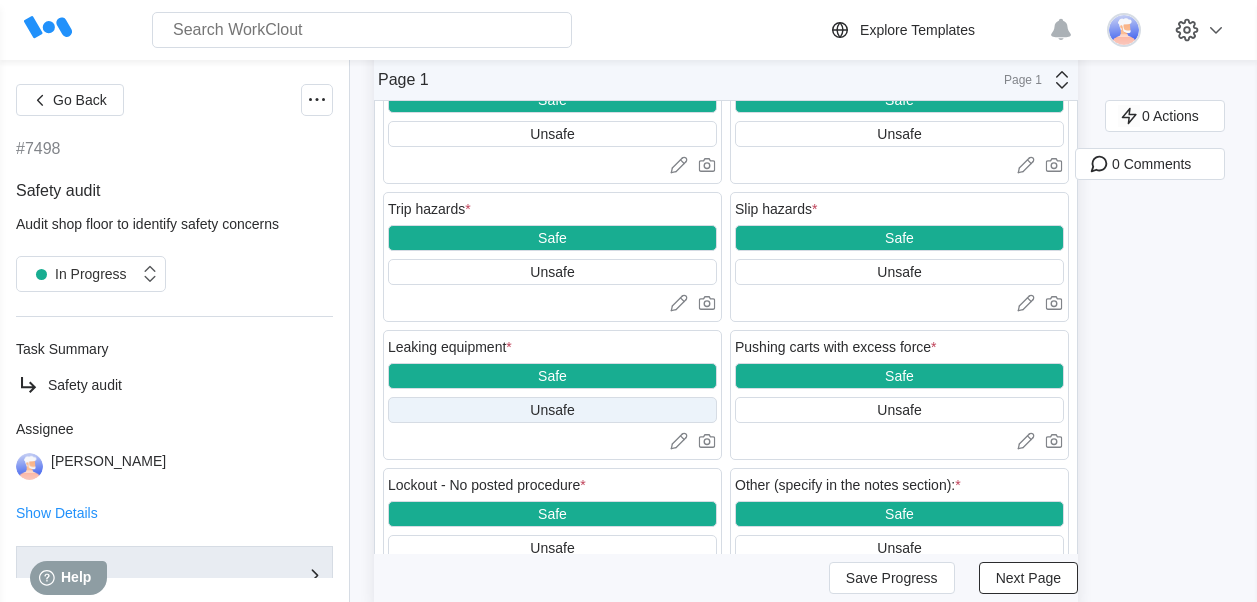 scroll, scrollTop: 3113, scrollLeft: 0, axis: vertical 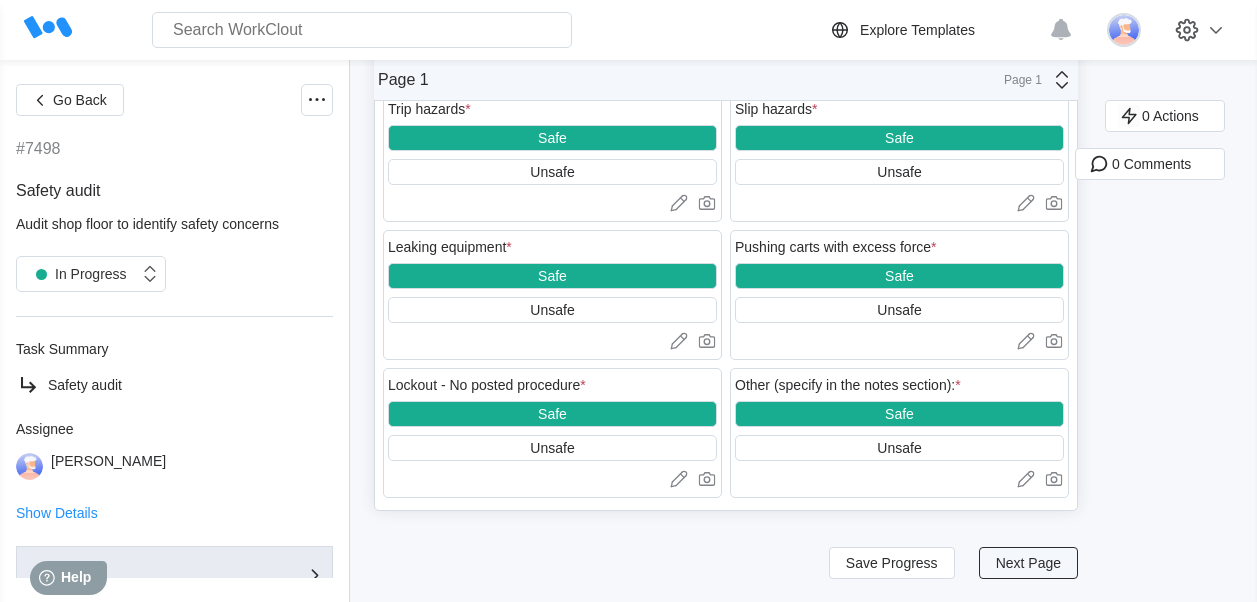 click on "Next Page" at bounding box center (1028, 563) 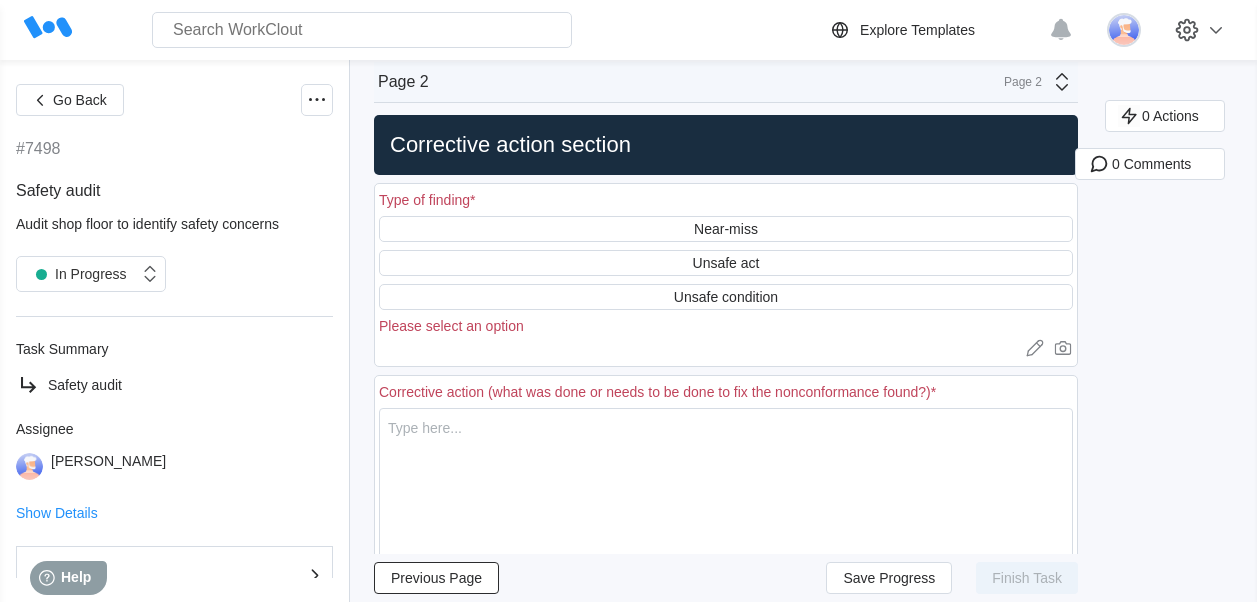 scroll, scrollTop: 0, scrollLeft: 0, axis: both 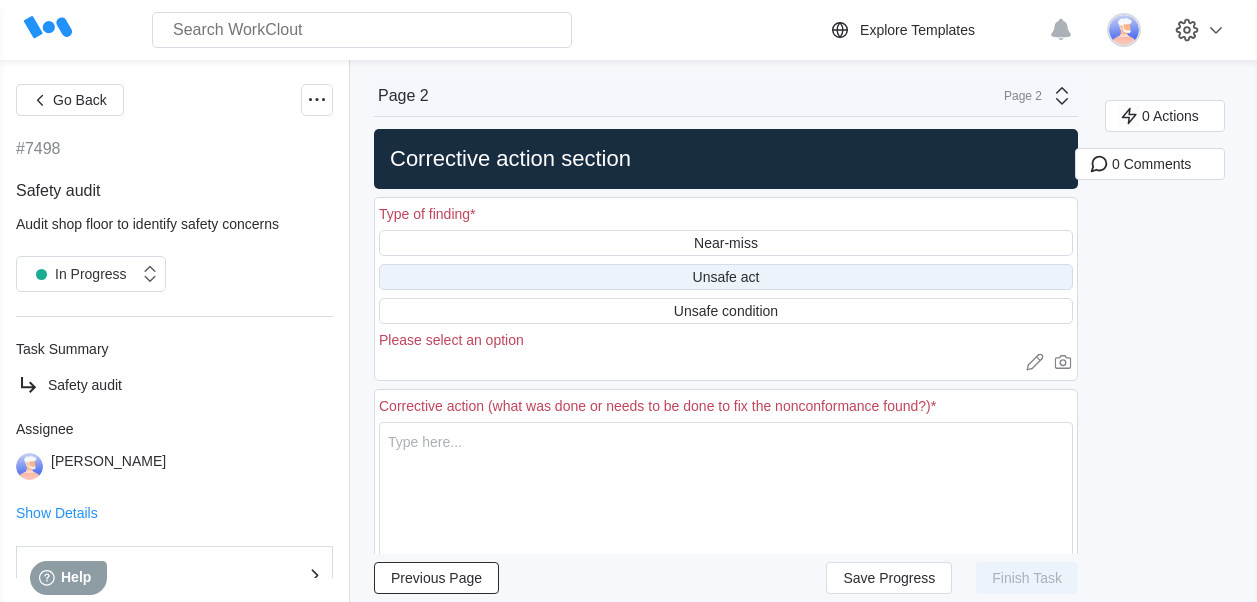 click on "Unsafe act" at bounding box center (726, 277) 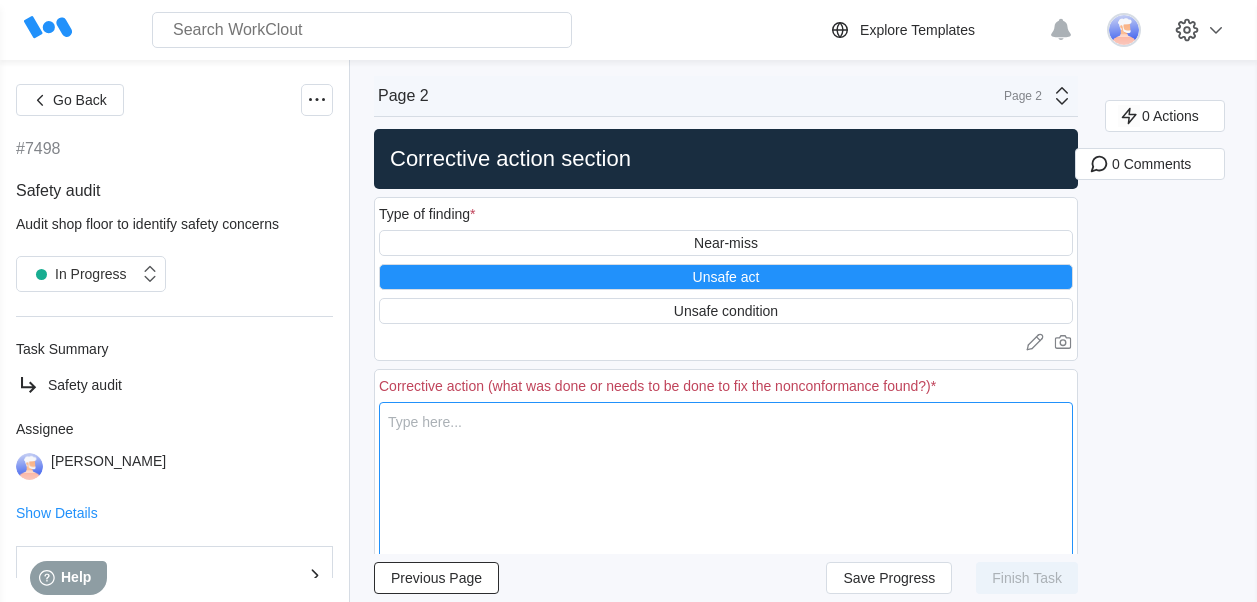 click at bounding box center (726, 503) 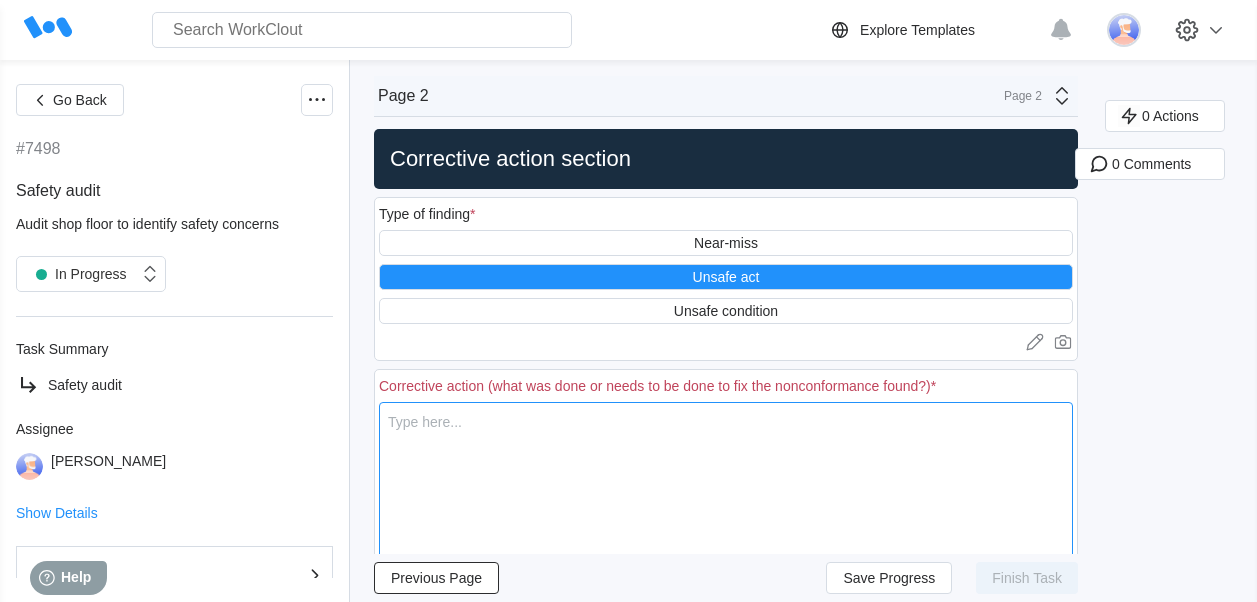 type on "M" 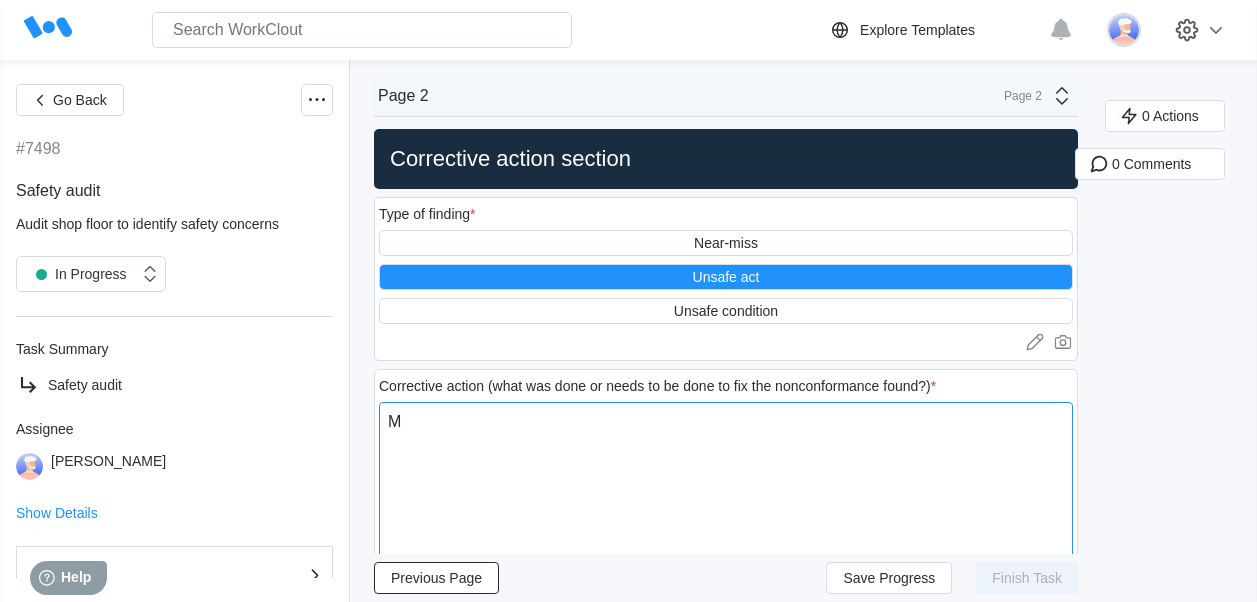 type on "Mo" 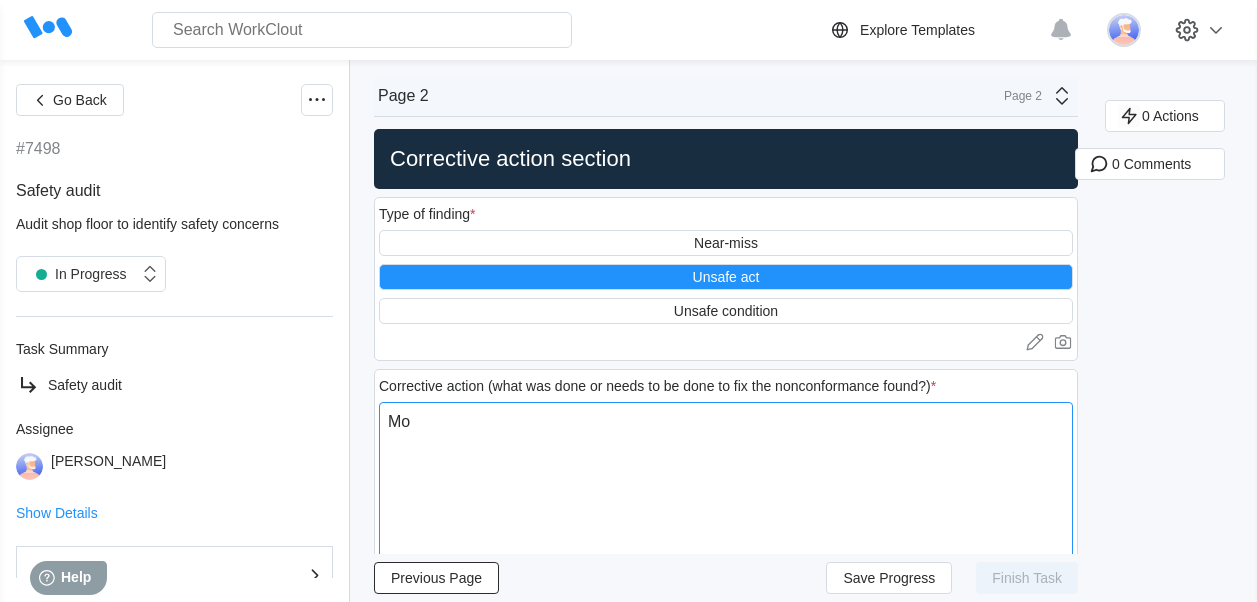 type on "Mov" 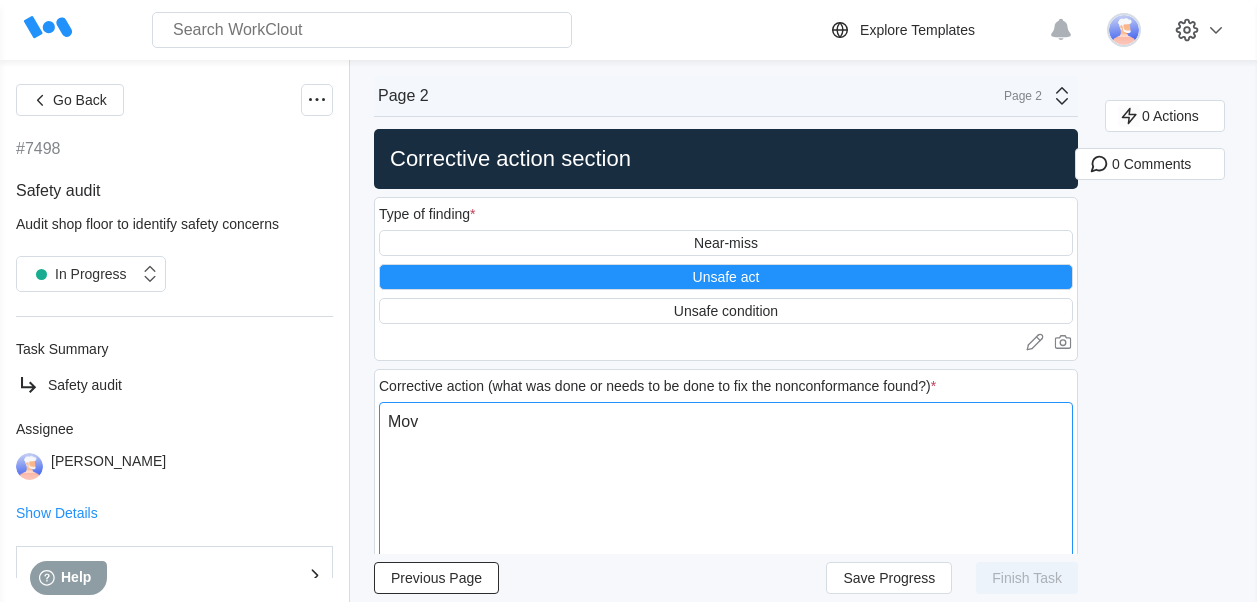 type on "Move" 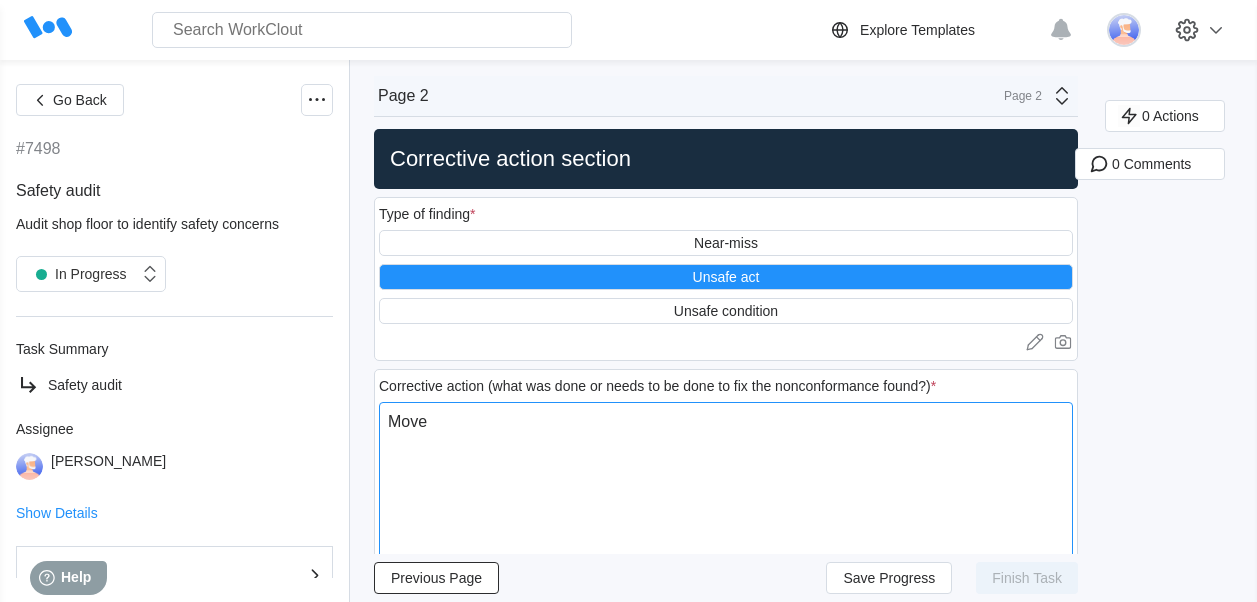 type on "Moved" 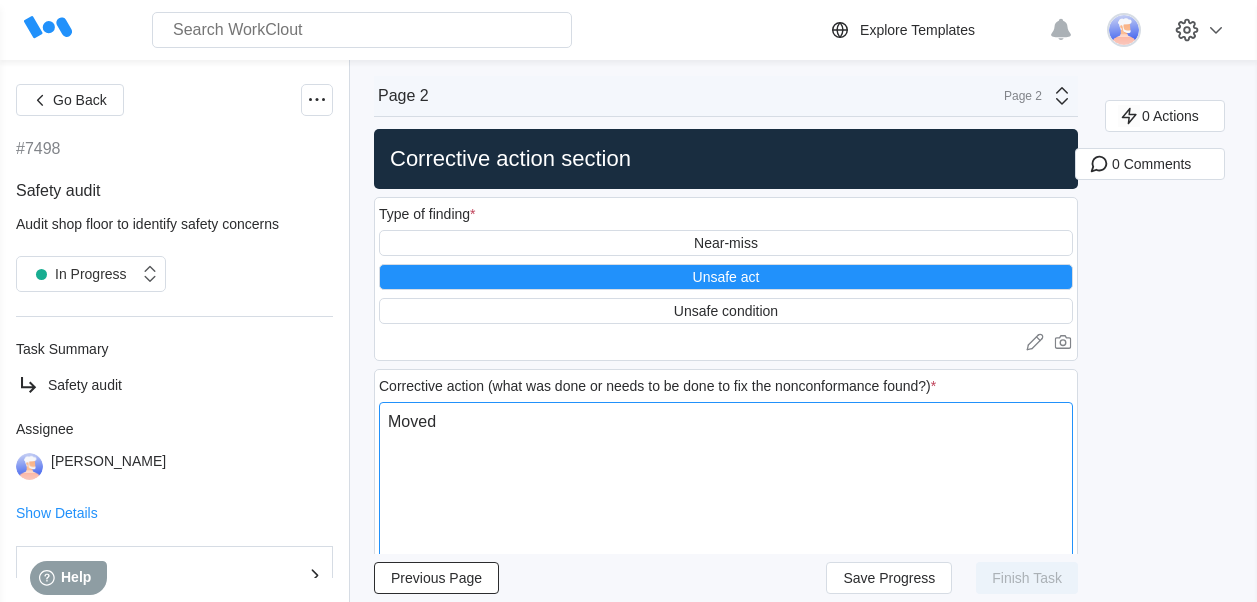 type on "Moved" 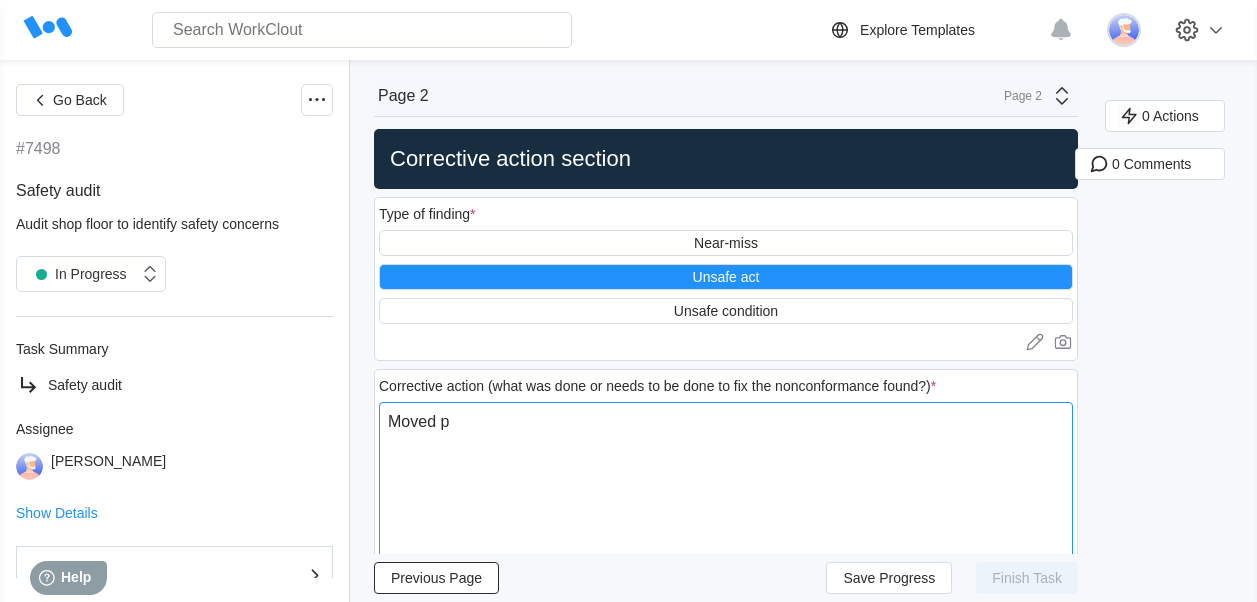 type on "Moved pr" 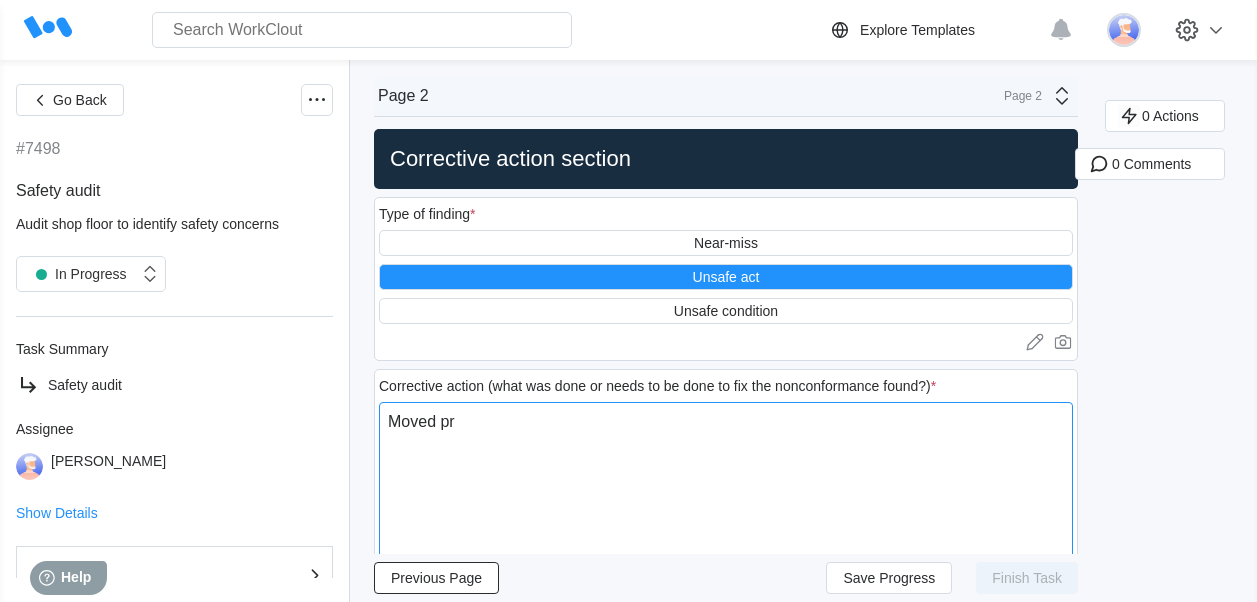 type on "Moved pro" 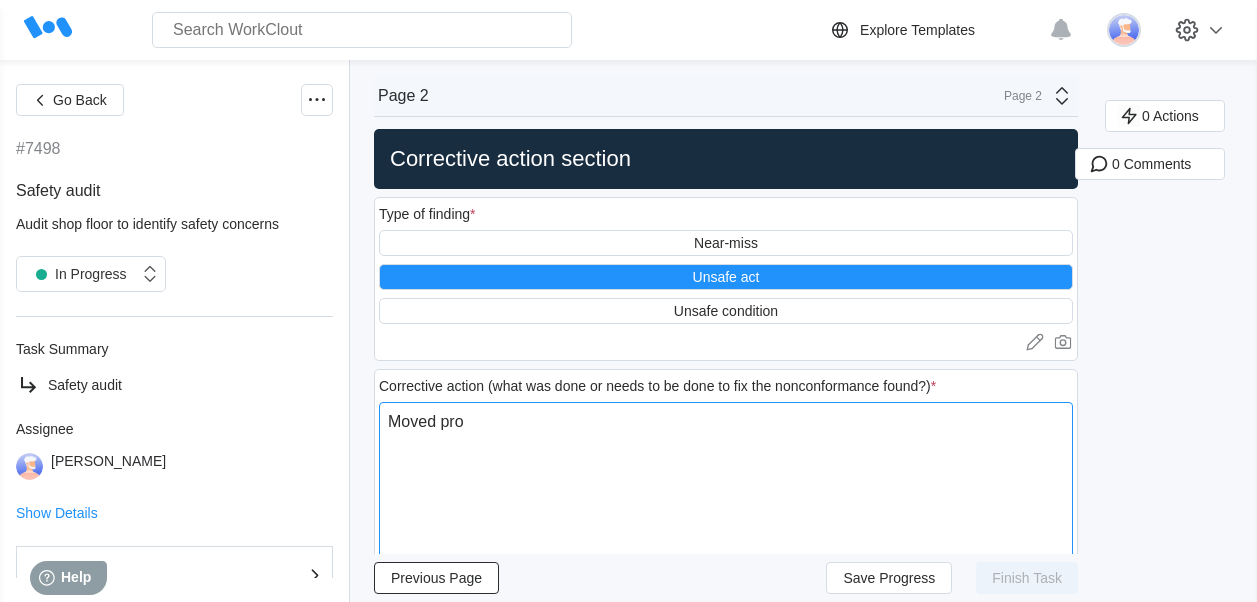 type on "Moved prod" 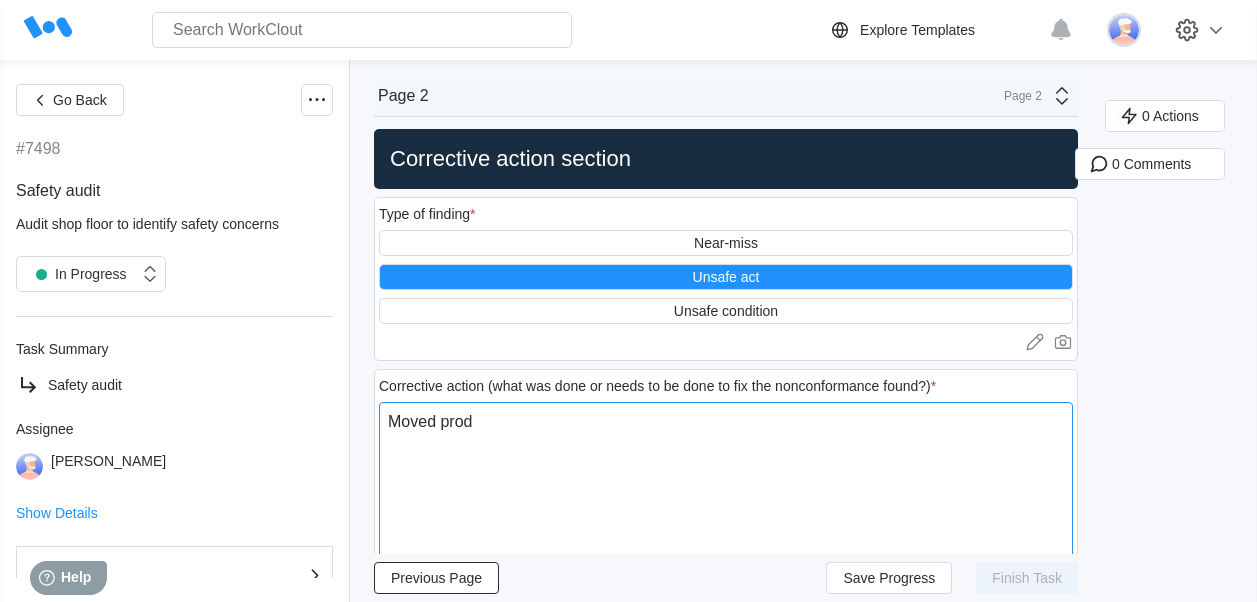 type on "Moved produ" 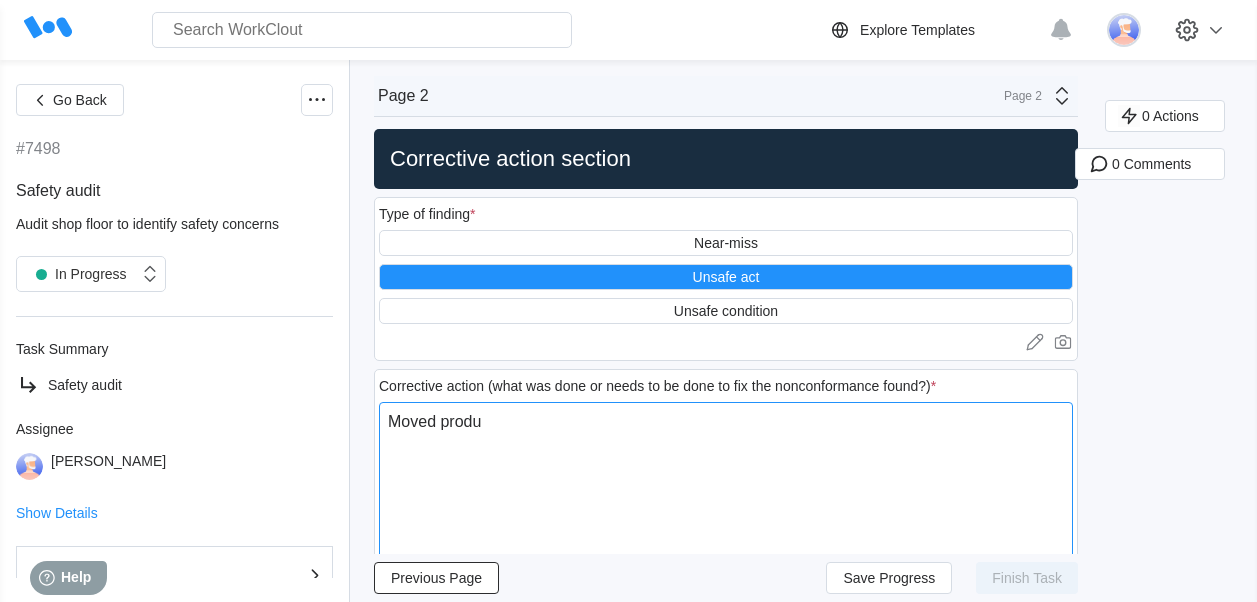 type on "Moved produc" 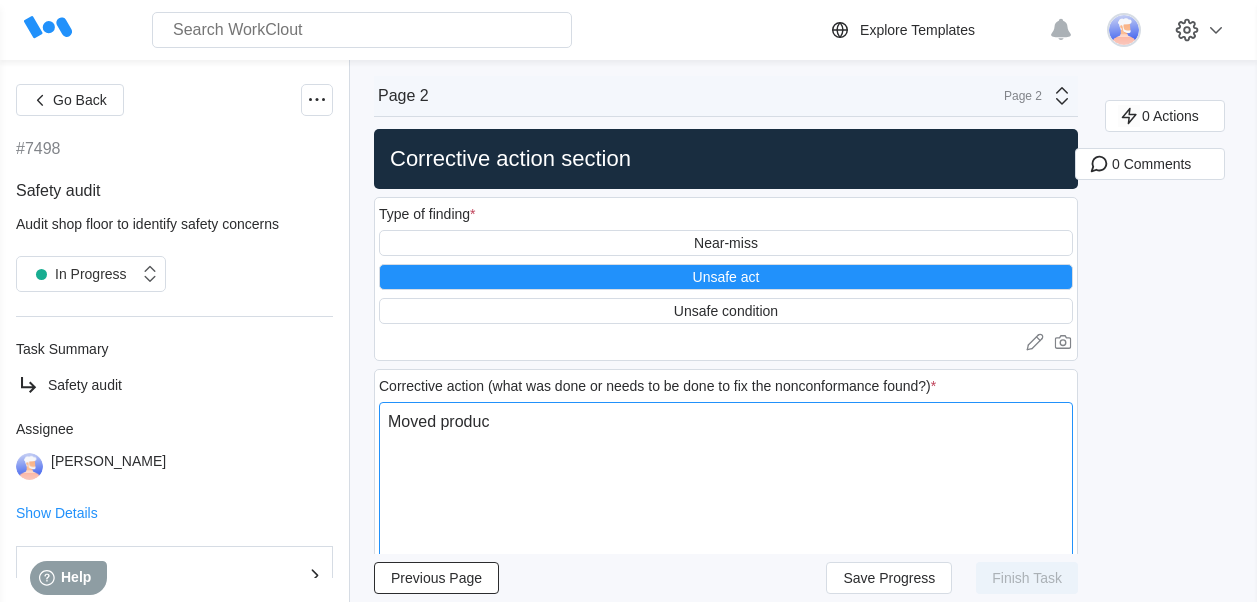 type on "Moved product" 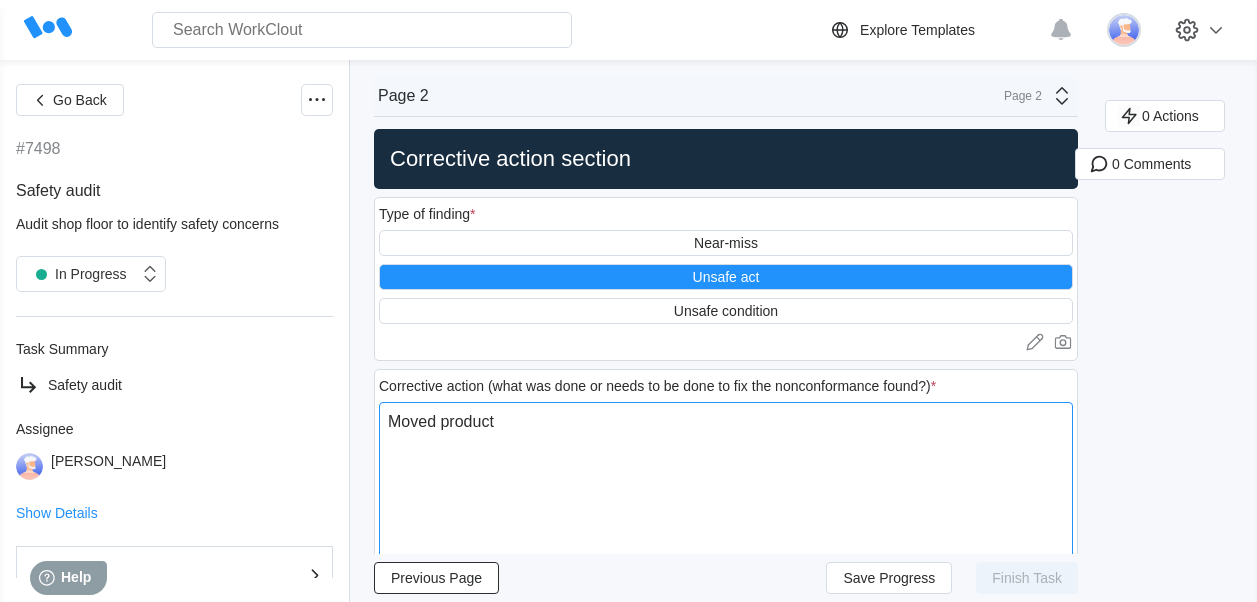 type on "Moved product" 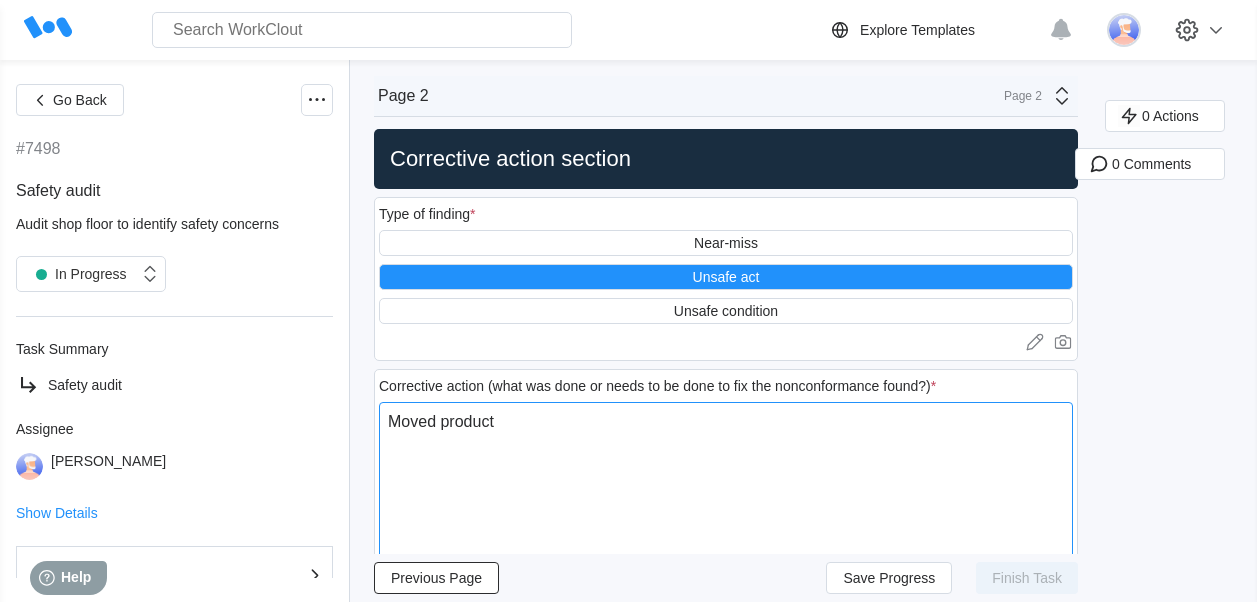 type on "Moved product f" 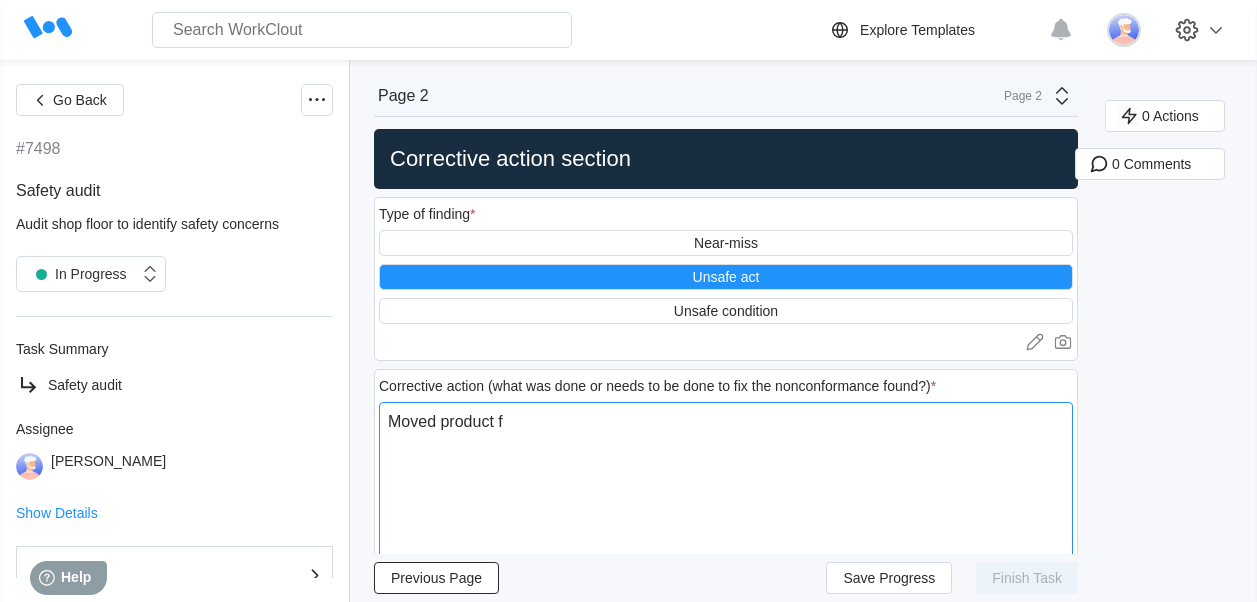 type on "Moved product fr" 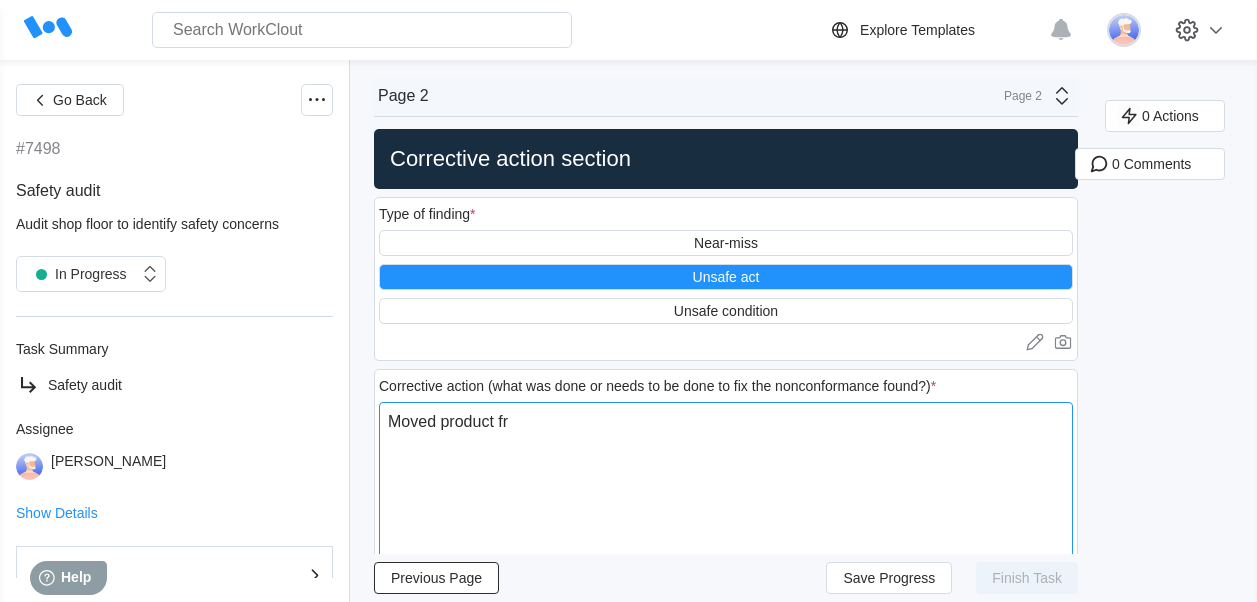 type on "Moved product fro" 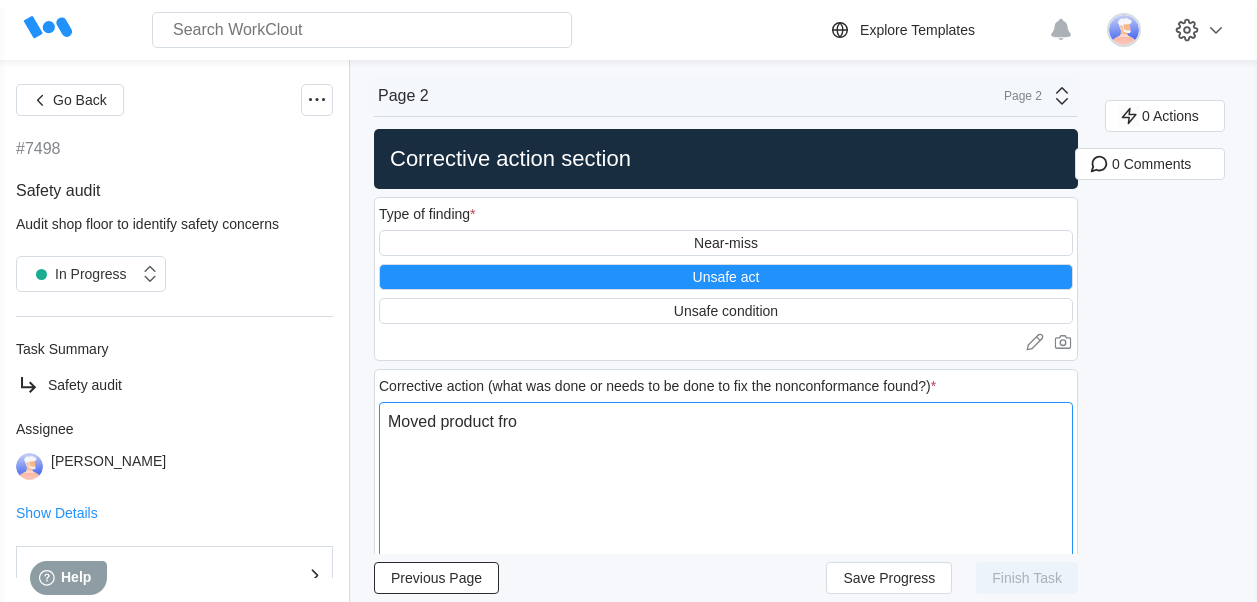 type on "Moved product from" 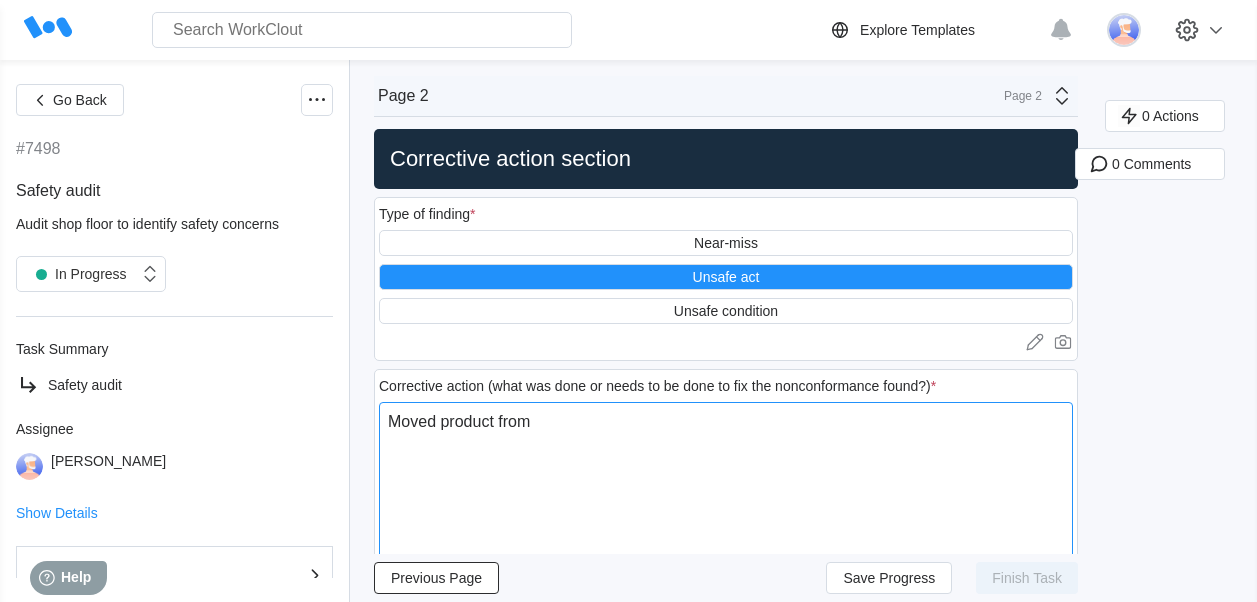 type on "Moved product from" 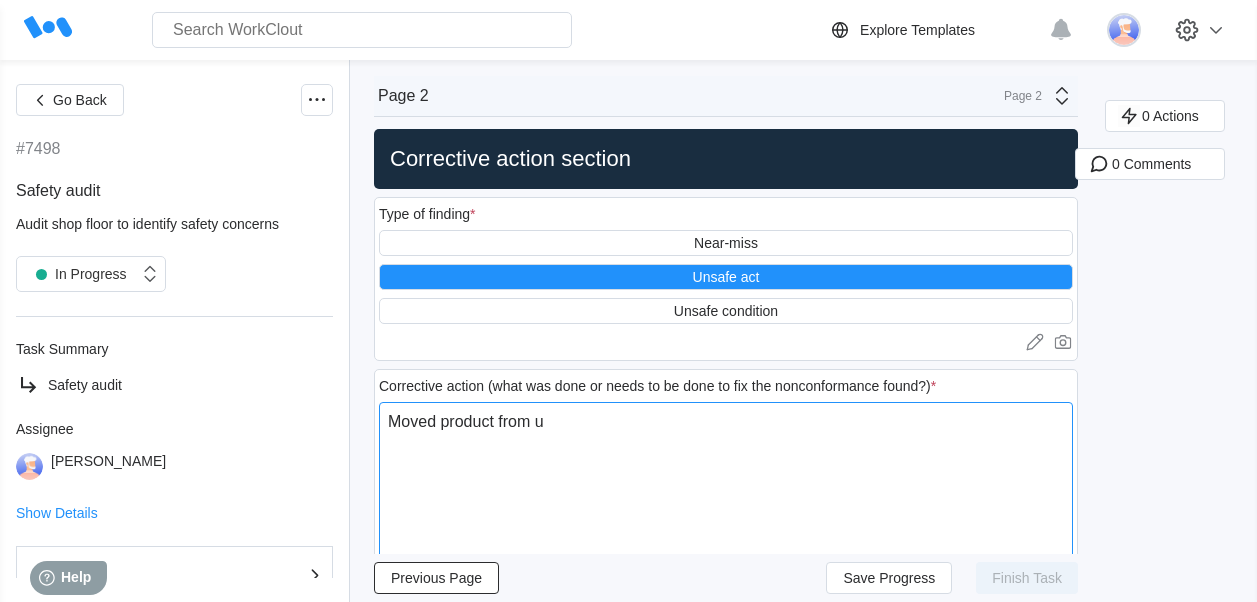 type on "Moved product from un" 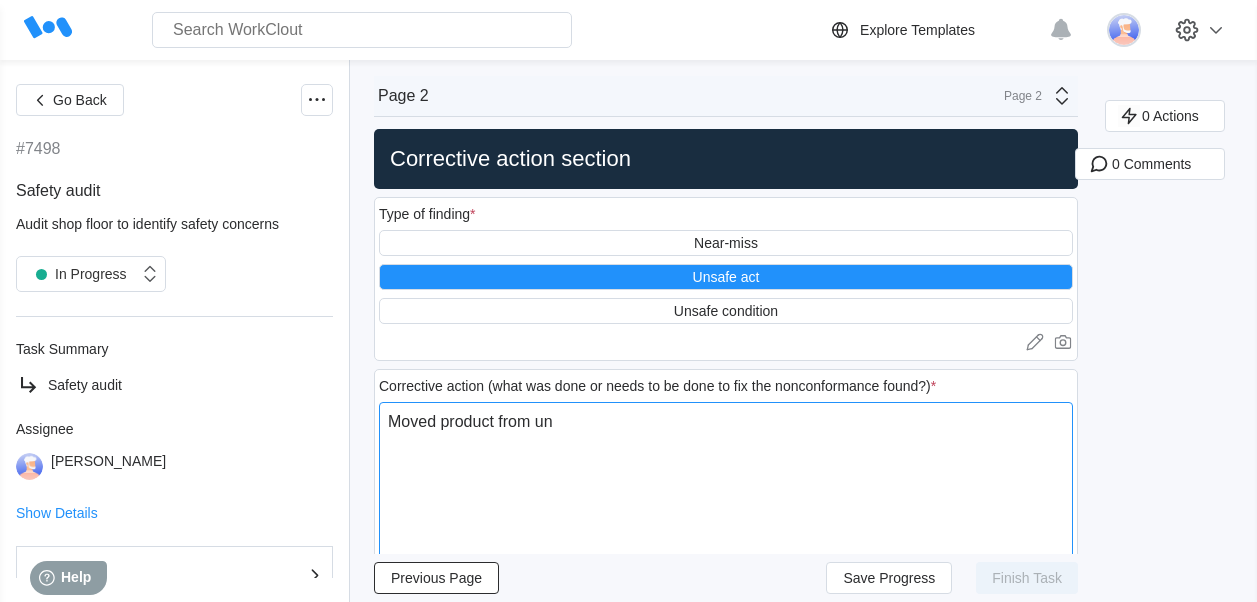 type on "Moved product from uns" 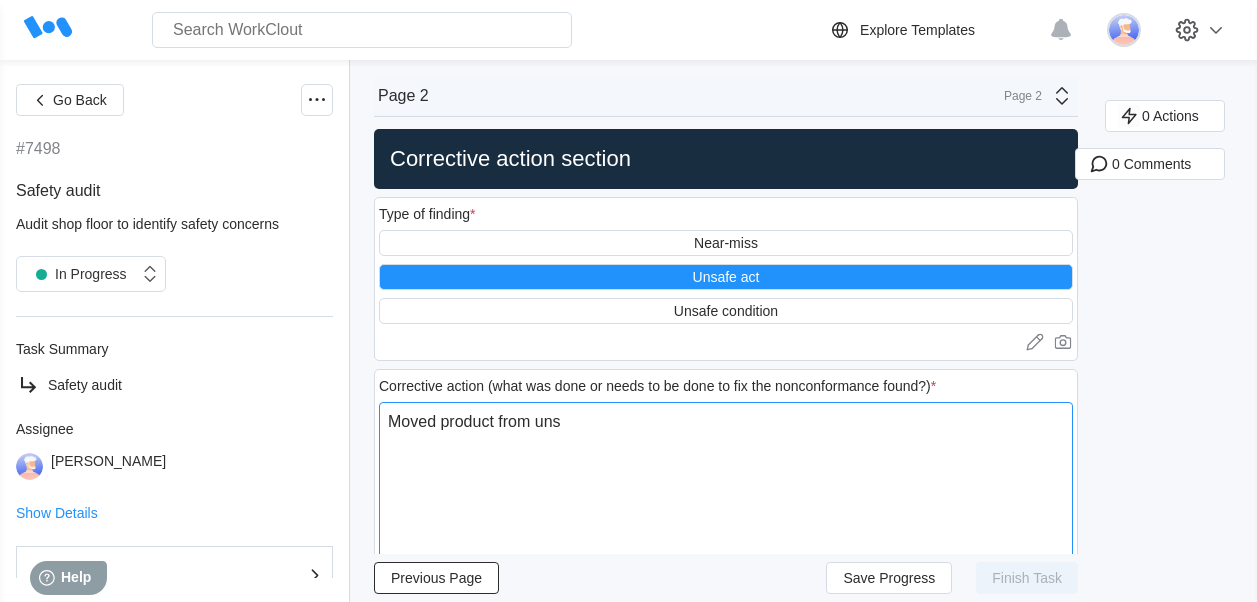 type on "Moved product from unsa" 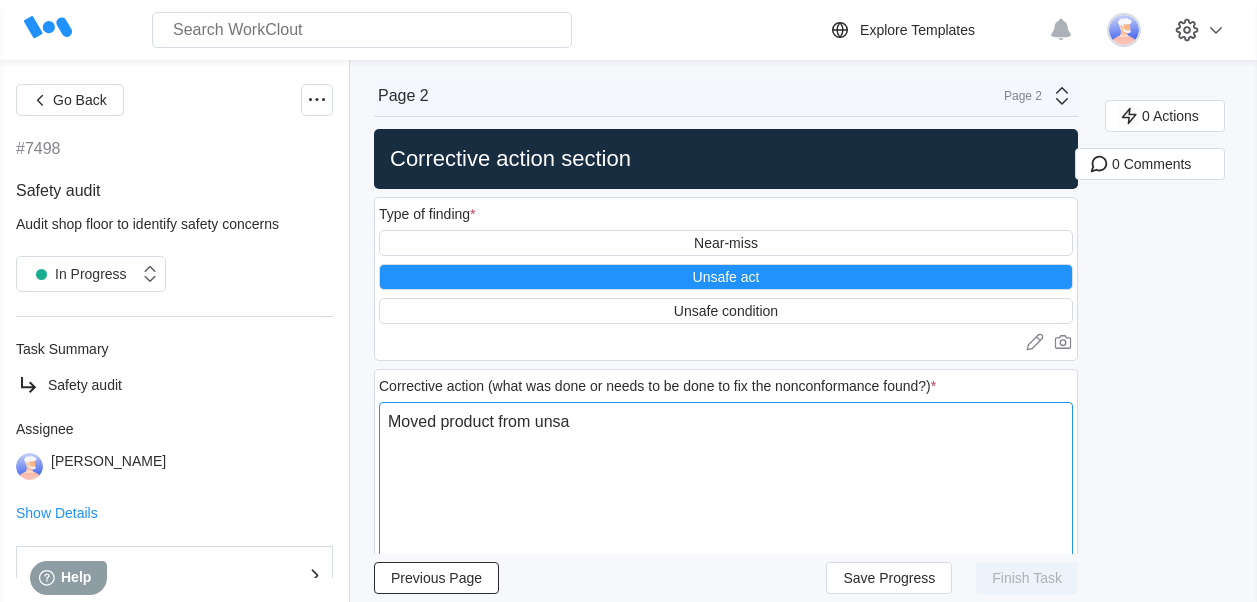 type on "Moved product from unsaf" 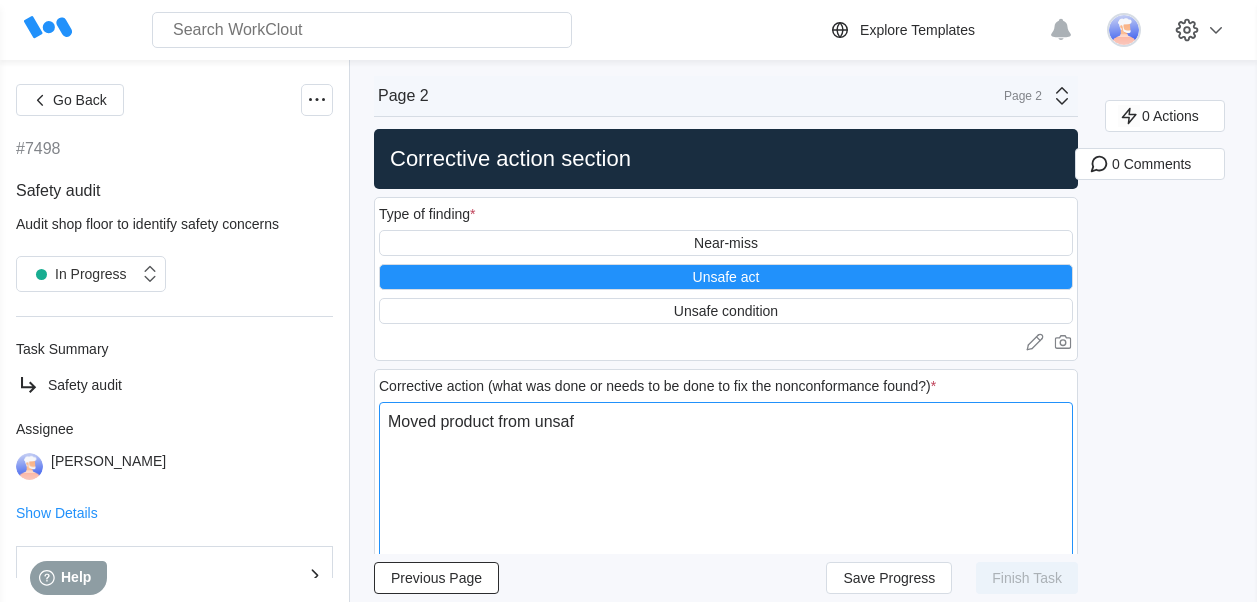 type on "Moved product from unsafe" 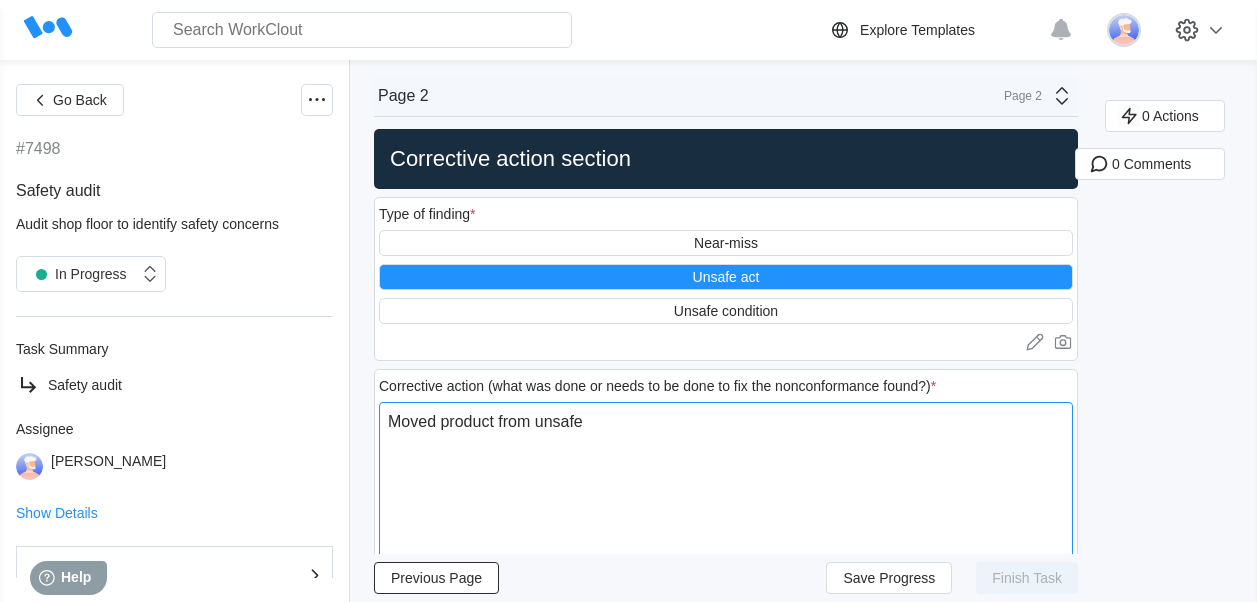 type on "Moved product from unsafe" 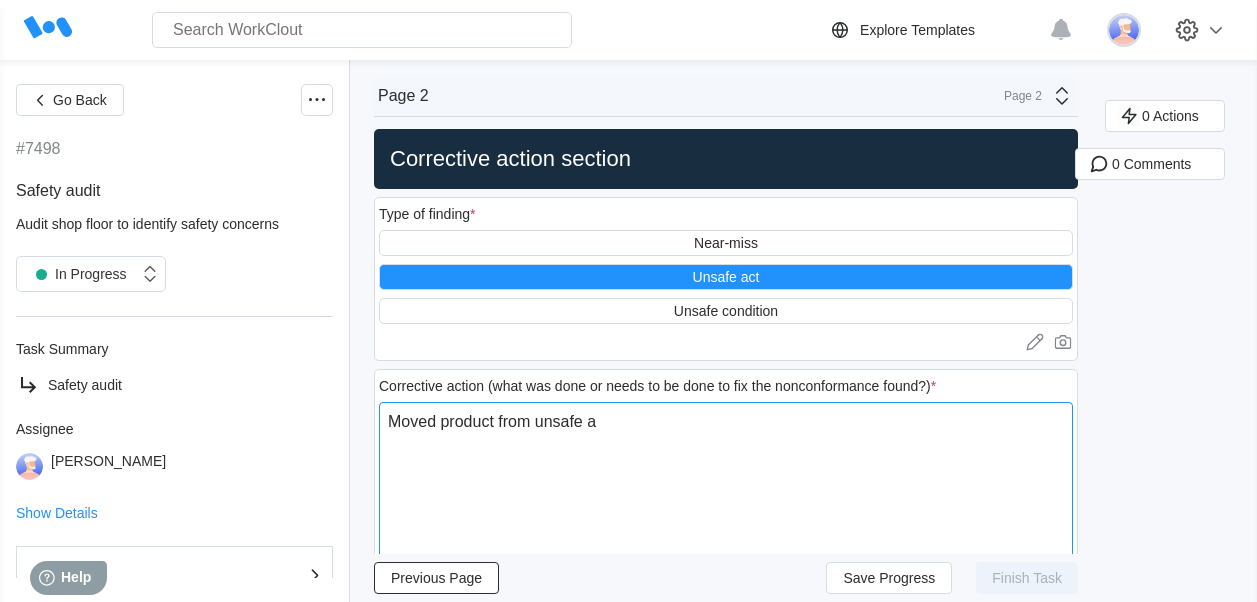 type on "Moved product from unsafe ar" 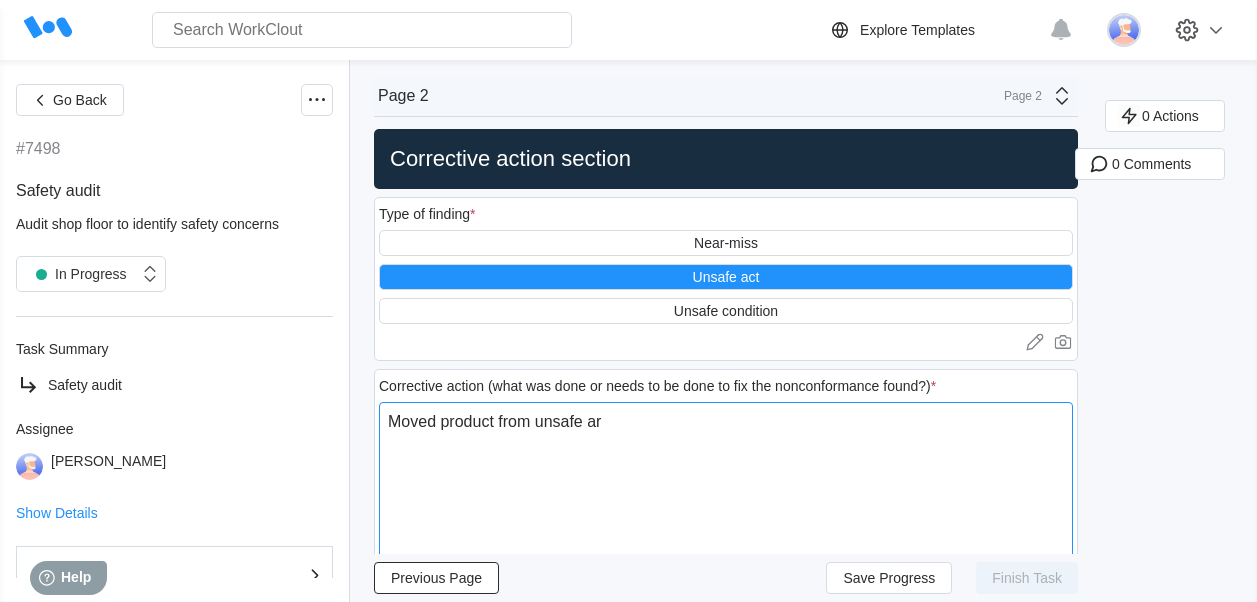 type on "Moved product from unsafe ara" 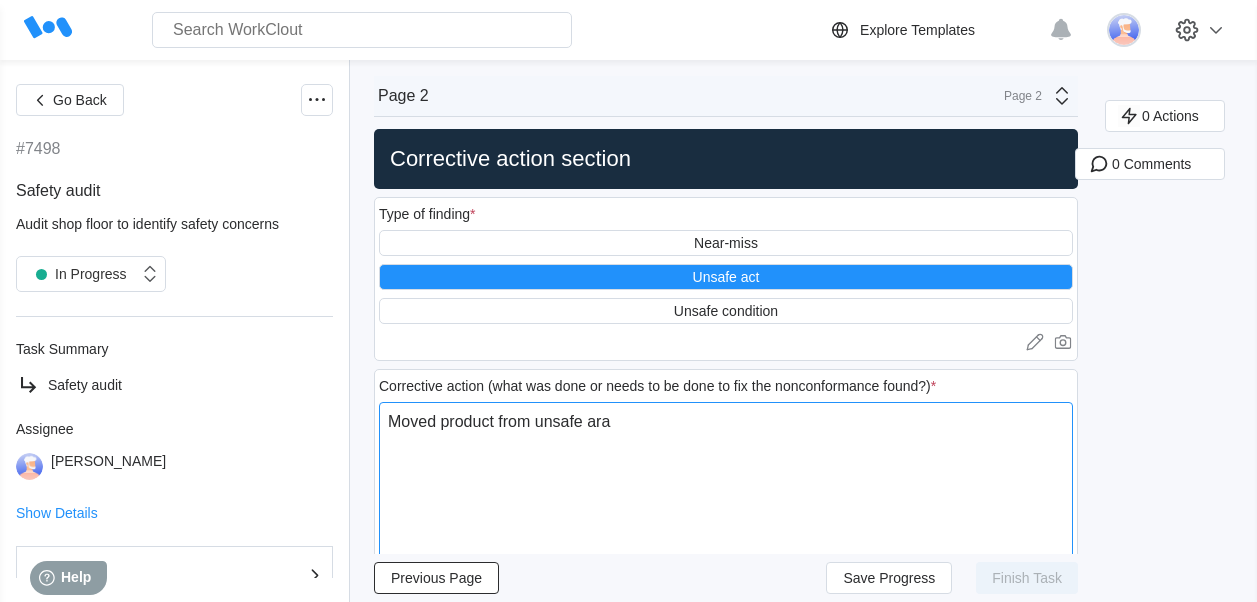 type on "Moved product from unsafe arae" 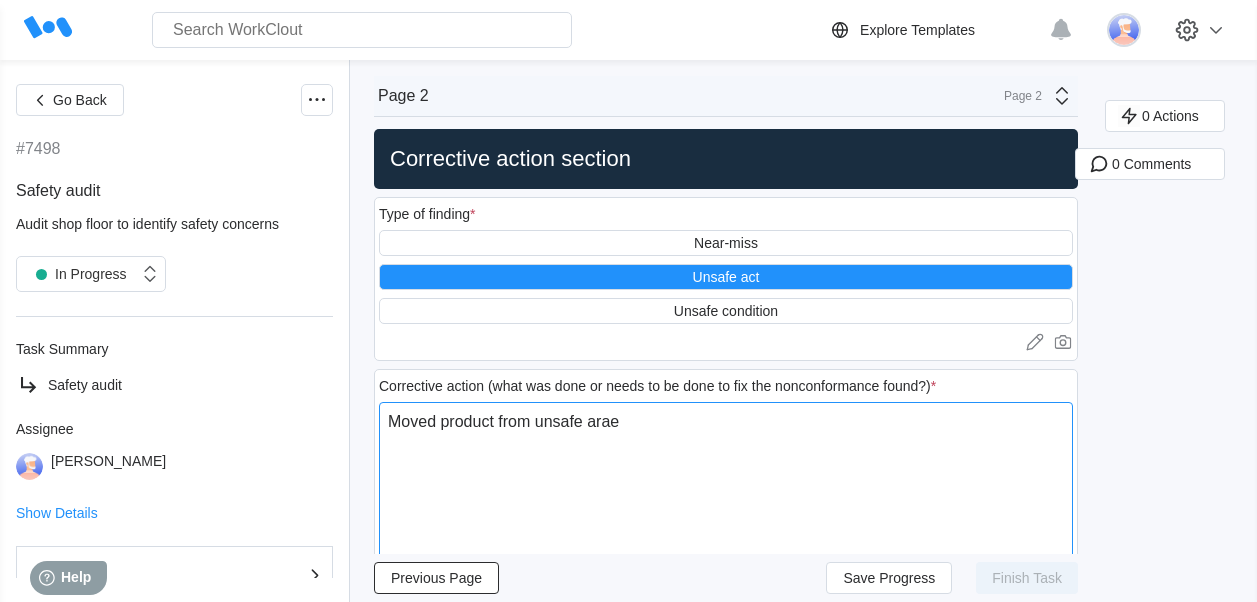 type on "Moved product from unsafe ara" 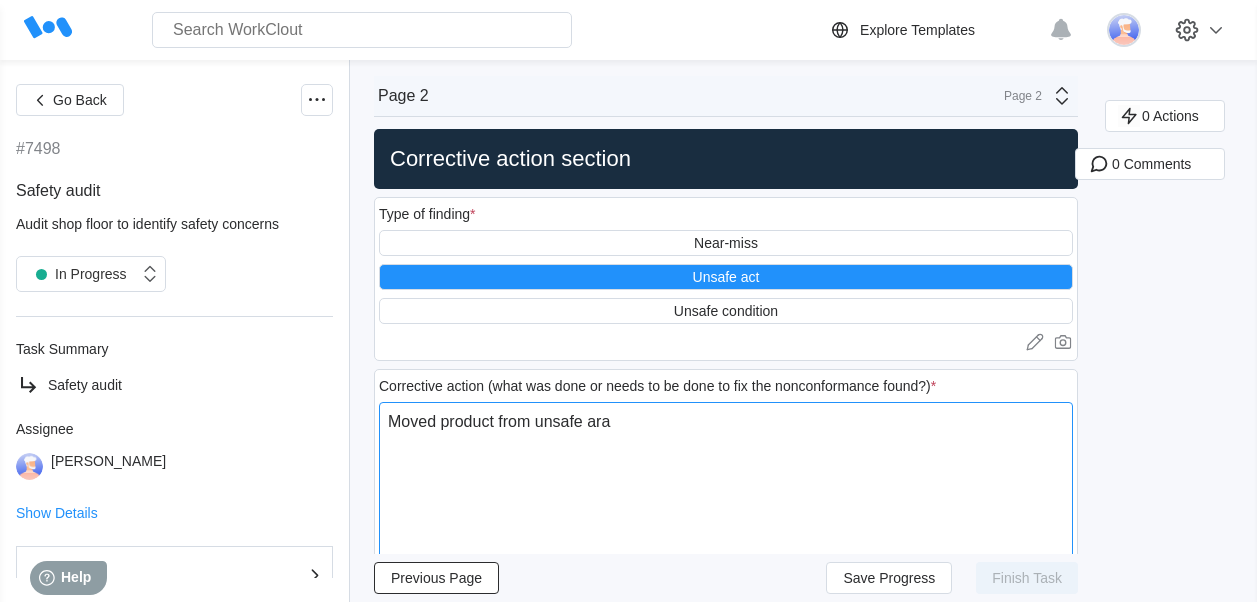 type on "Moved product from unsafe ar" 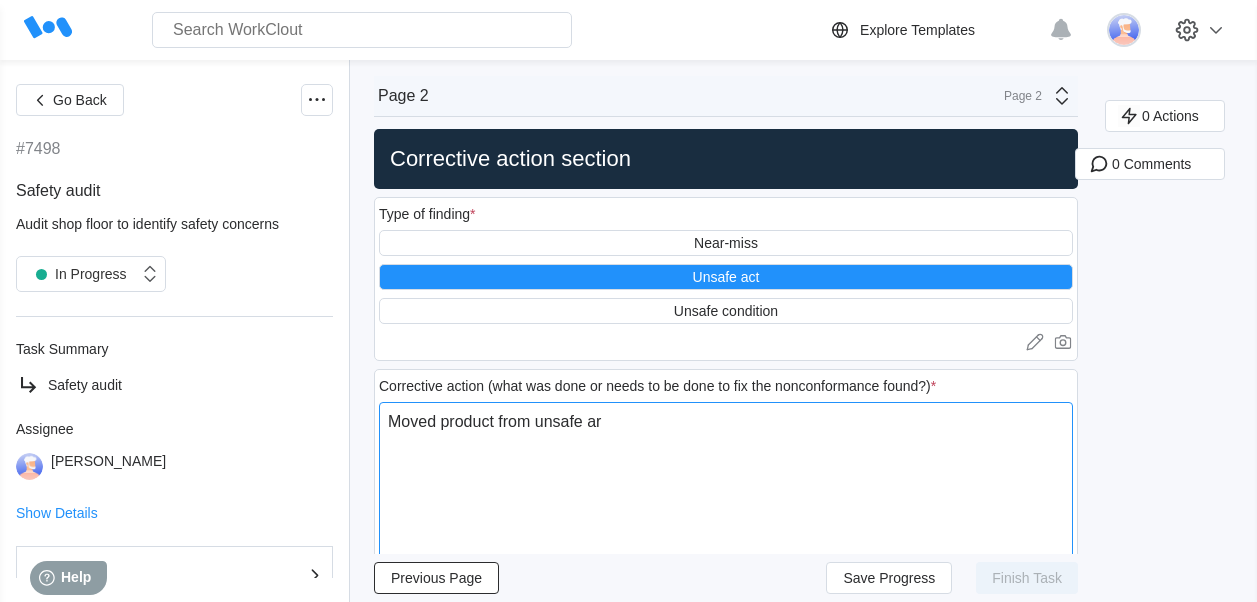 type on "Moved product from unsafe are" 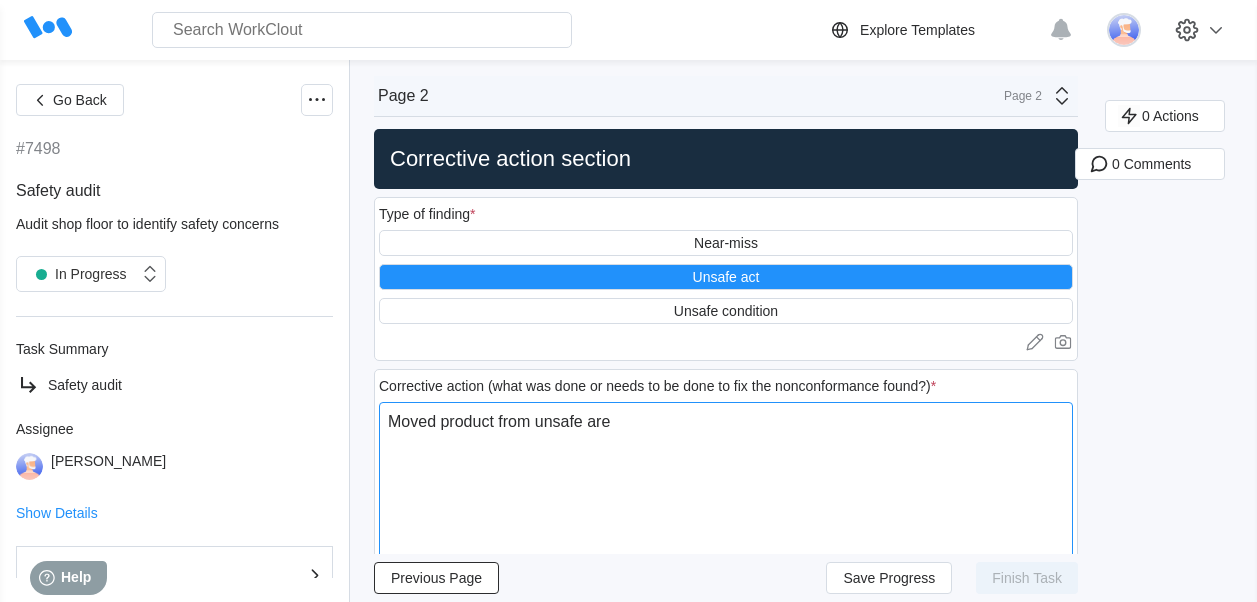 type on "Moved product from unsafe area" 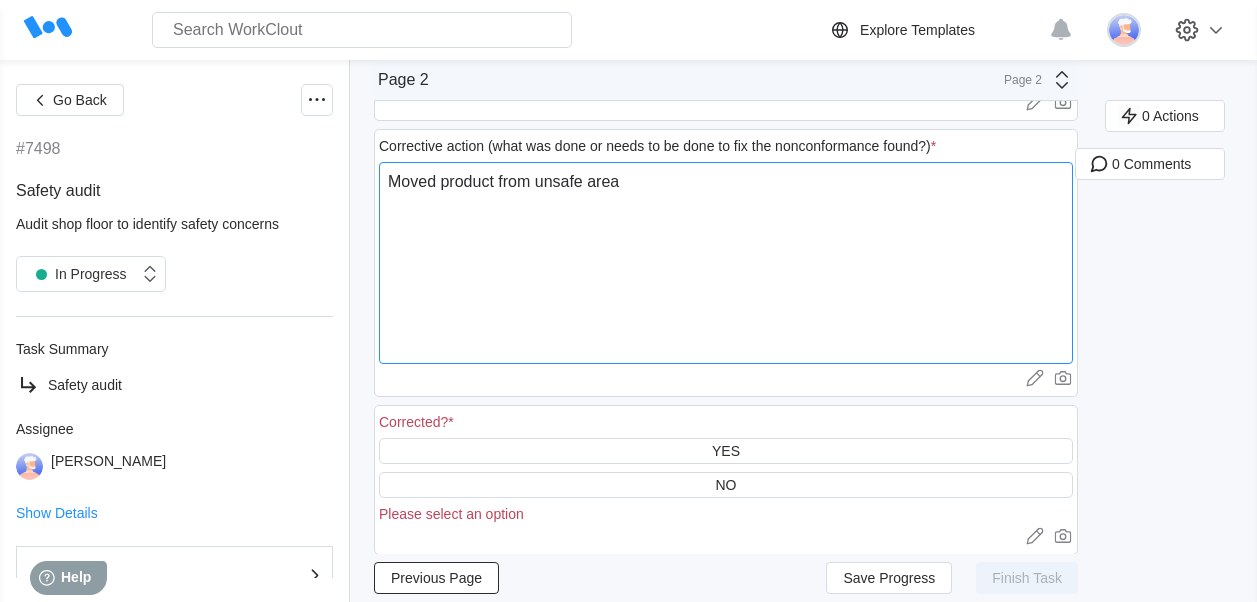 scroll, scrollTop: 276, scrollLeft: 0, axis: vertical 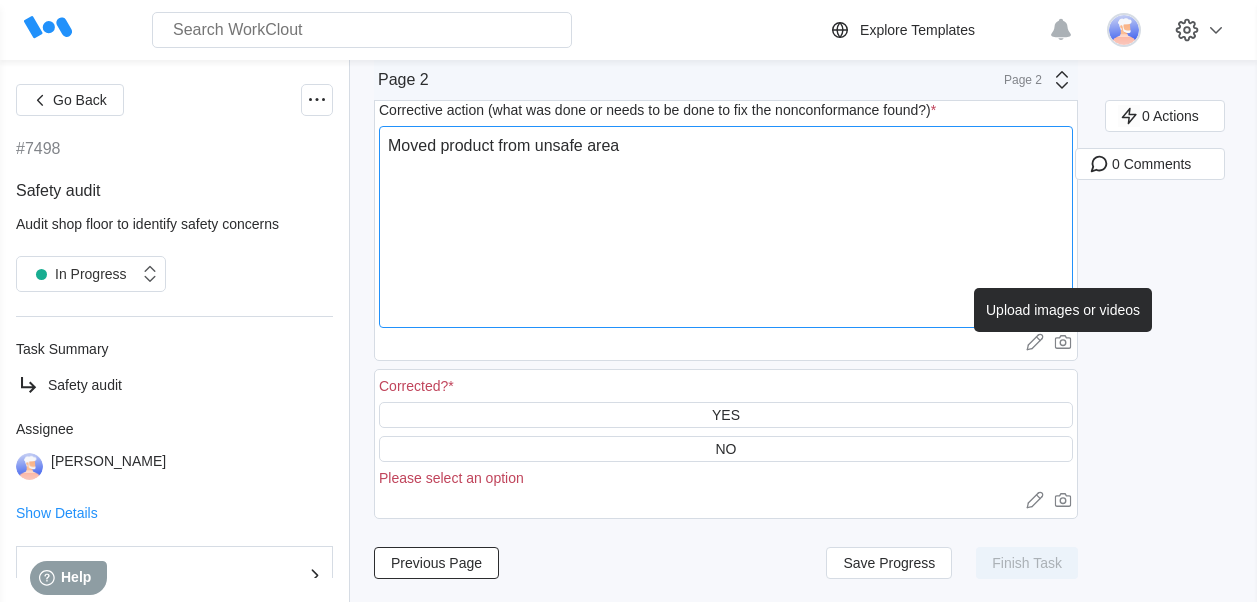 type on "Moved product from unsafe area" 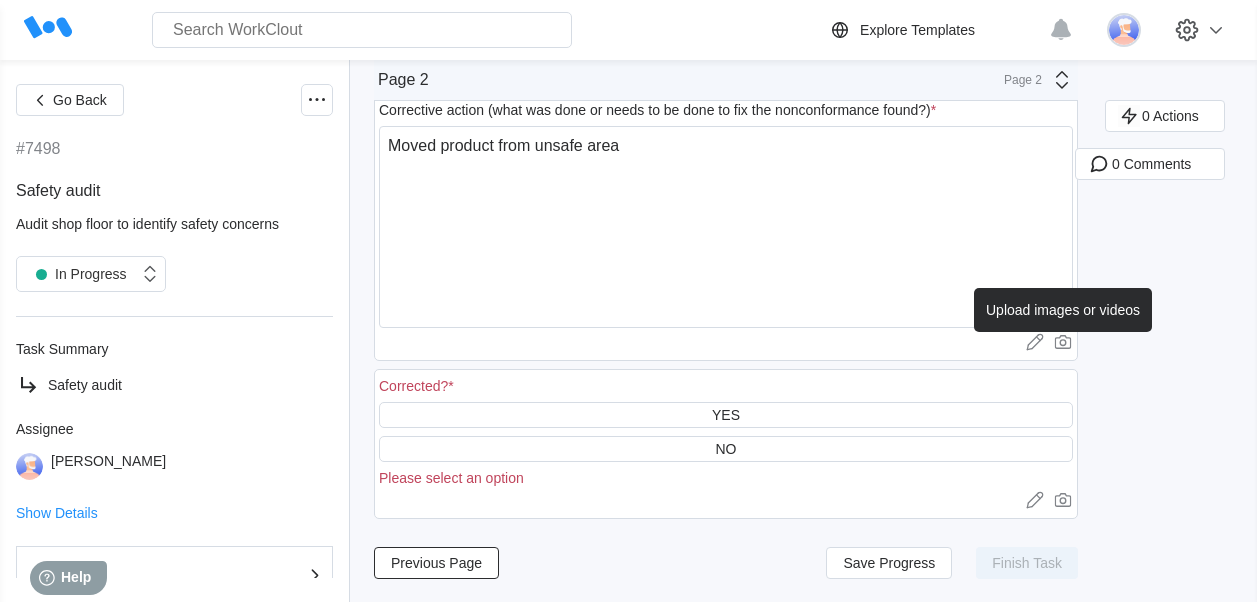 click 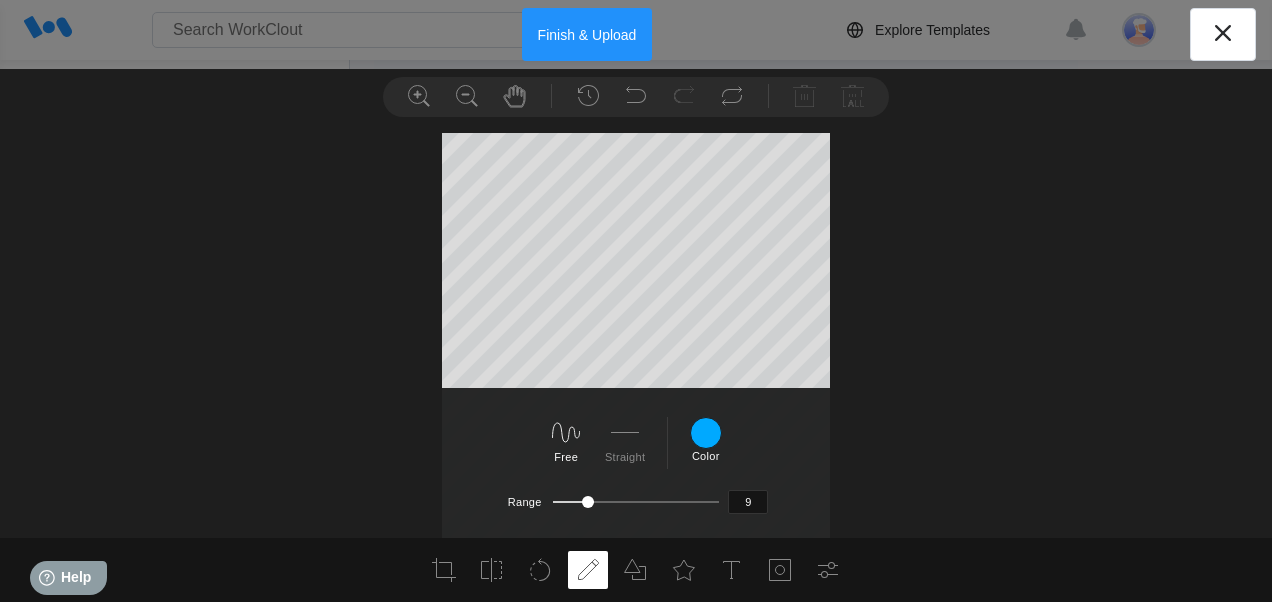 drag, startPoint x: 602, startPoint y: 498, endPoint x: 588, endPoint y: 503, distance: 14.866069 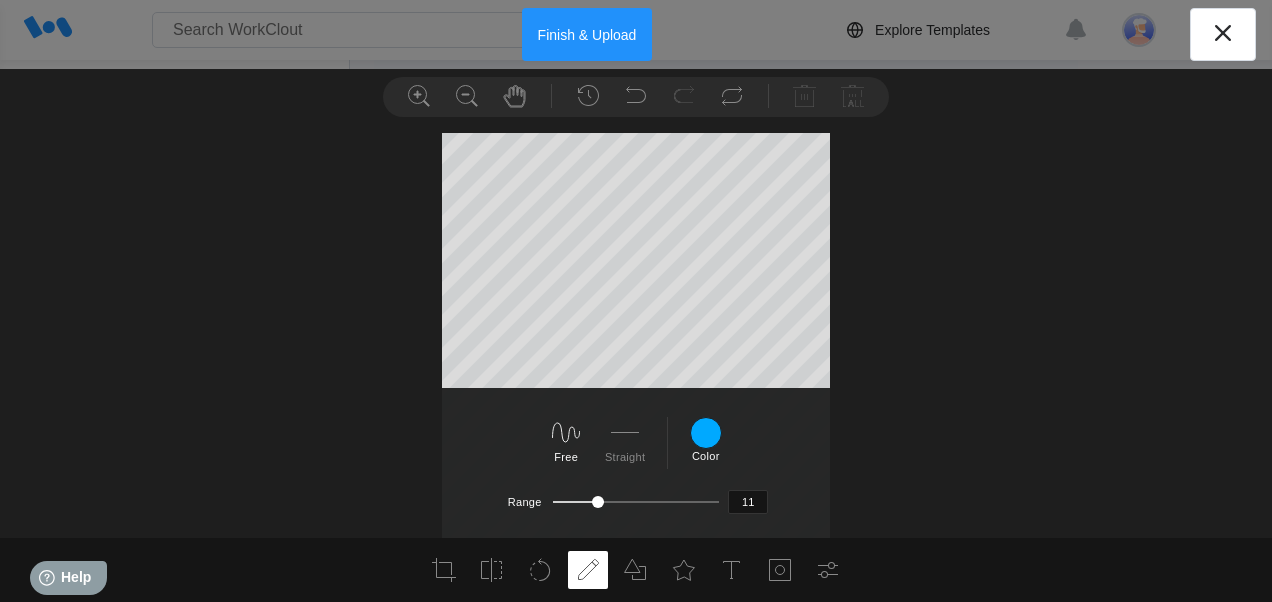type on "12" 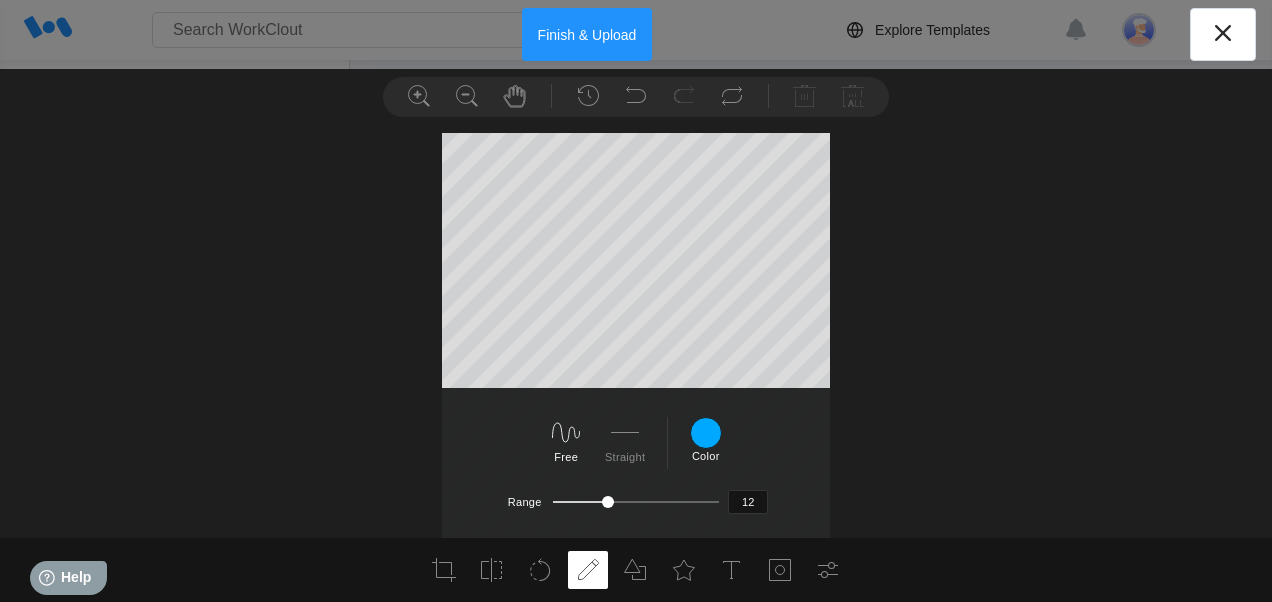 drag, startPoint x: 587, startPoint y: 503, endPoint x: 607, endPoint y: 506, distance: 20.22375 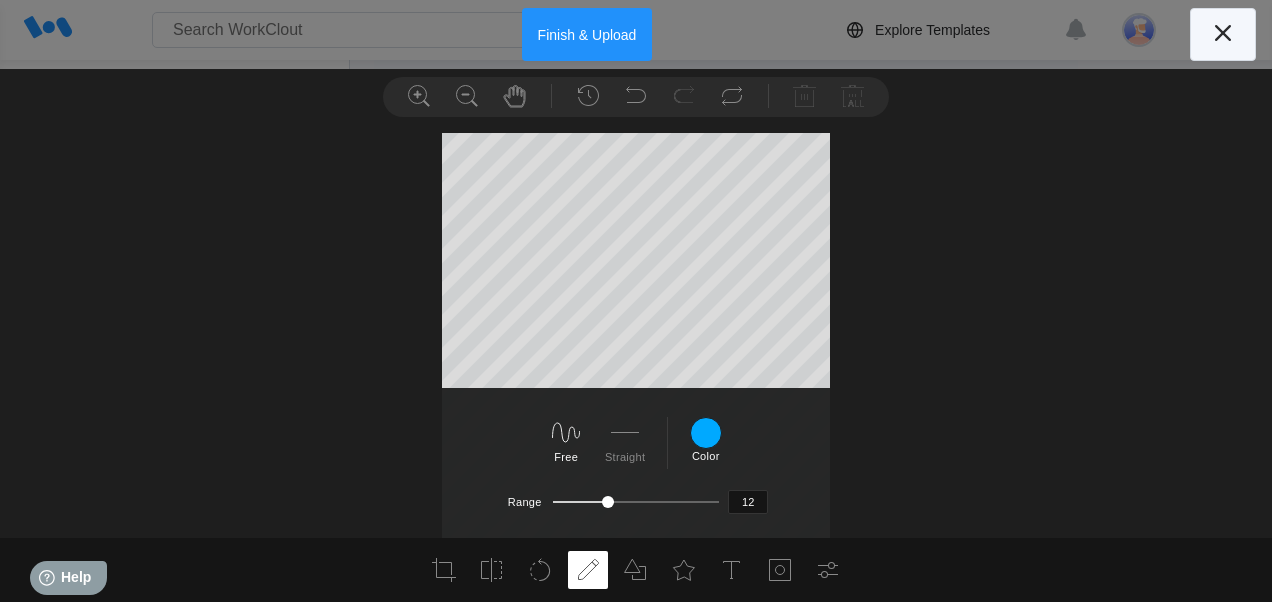 click 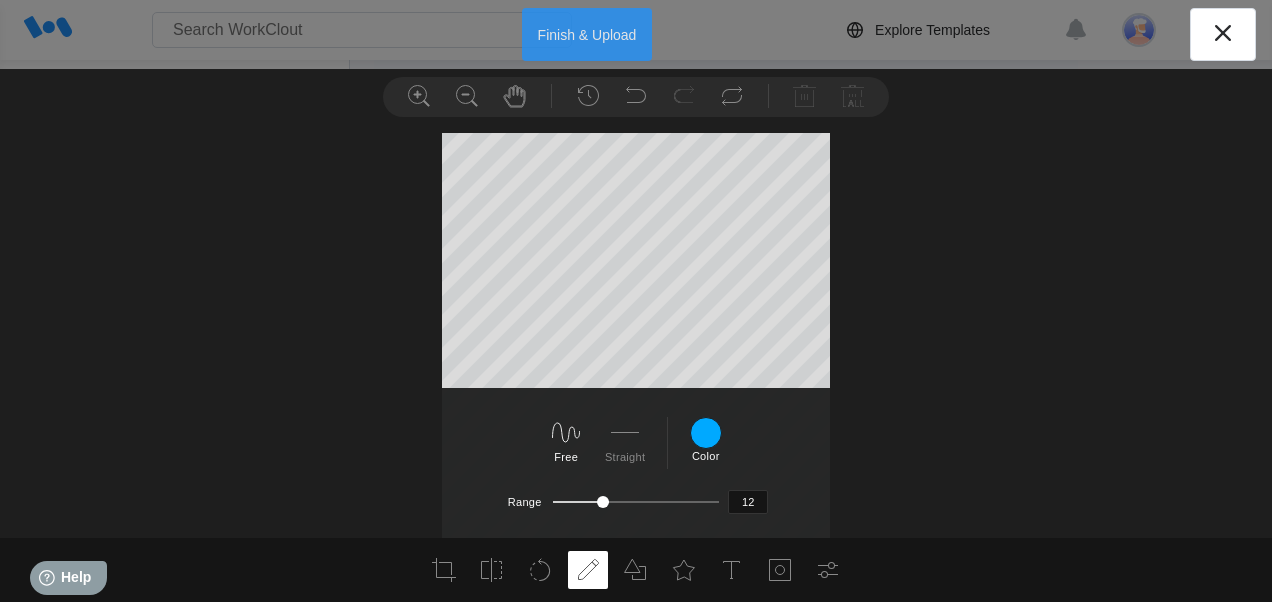 click on "Finish & Upload" at bounding box center (587, 34) 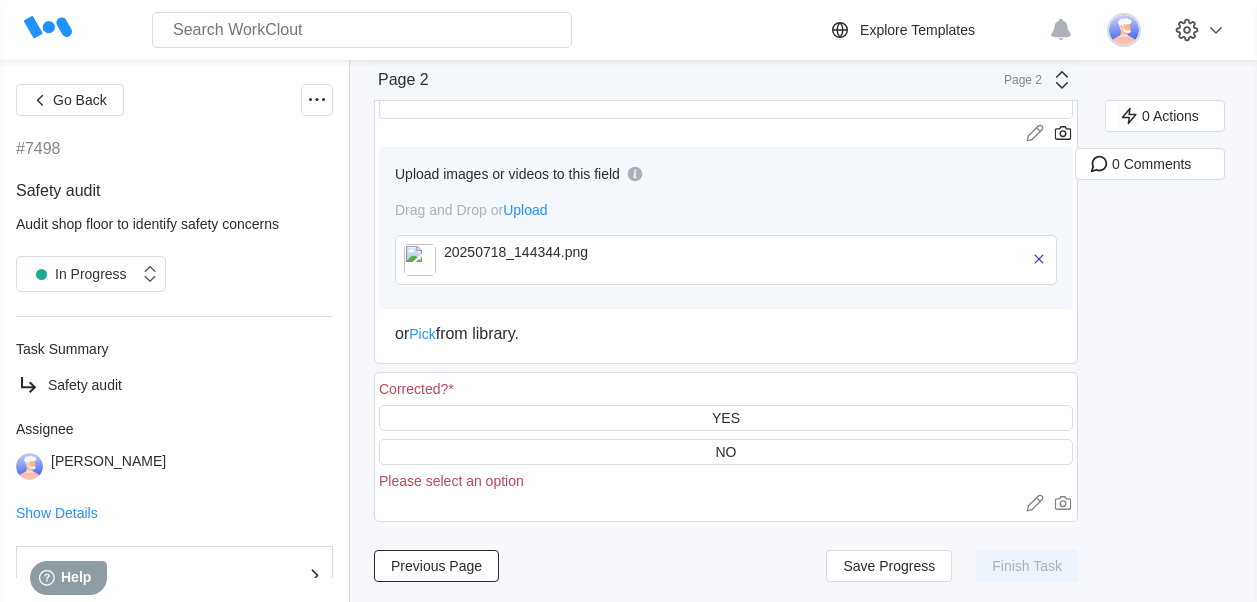 scroll, scrollTop: 489, scrollLeft: 0, axis: vertical 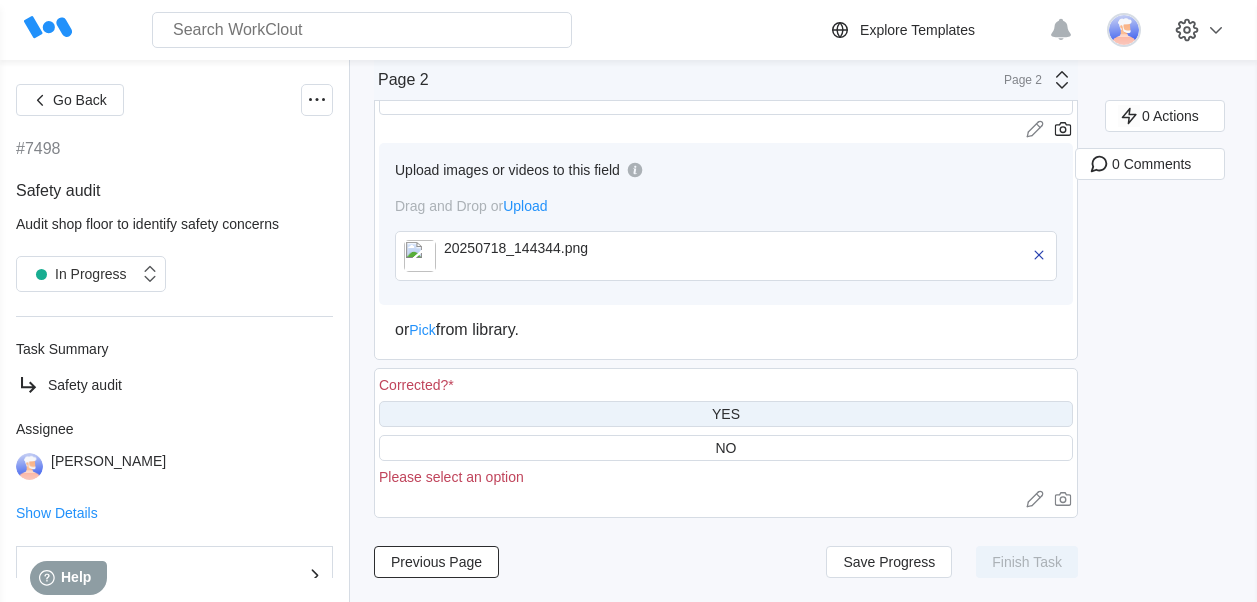 click on "YES" at bounding box center (726, 414) 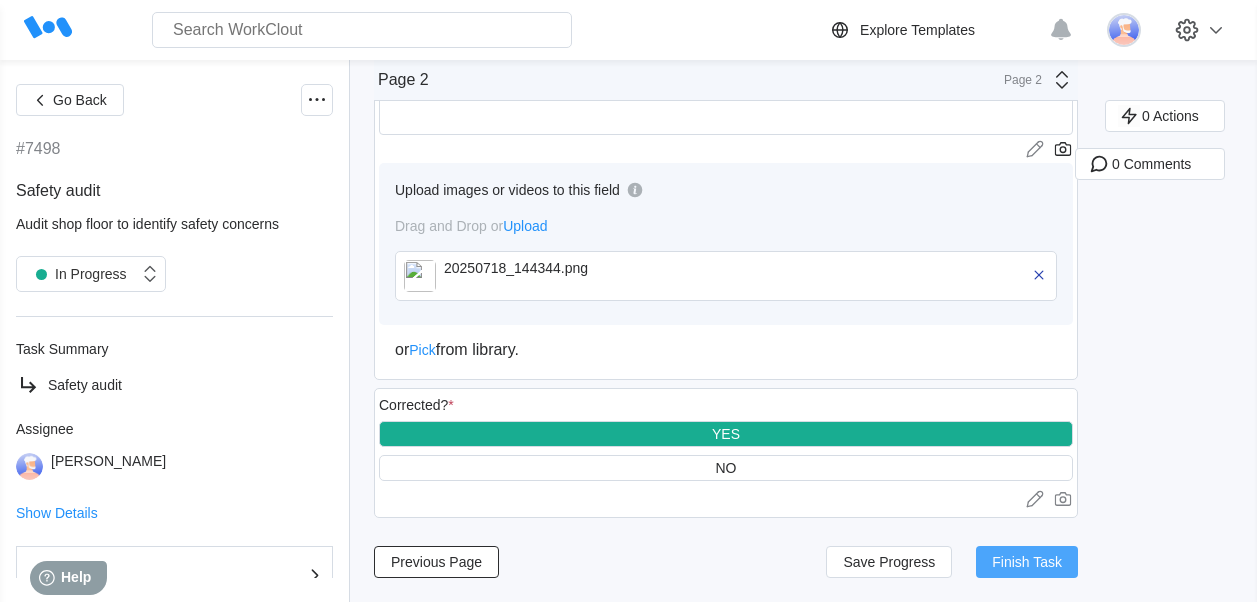 click on "Finish Task" at bounding box center (1027, 562) 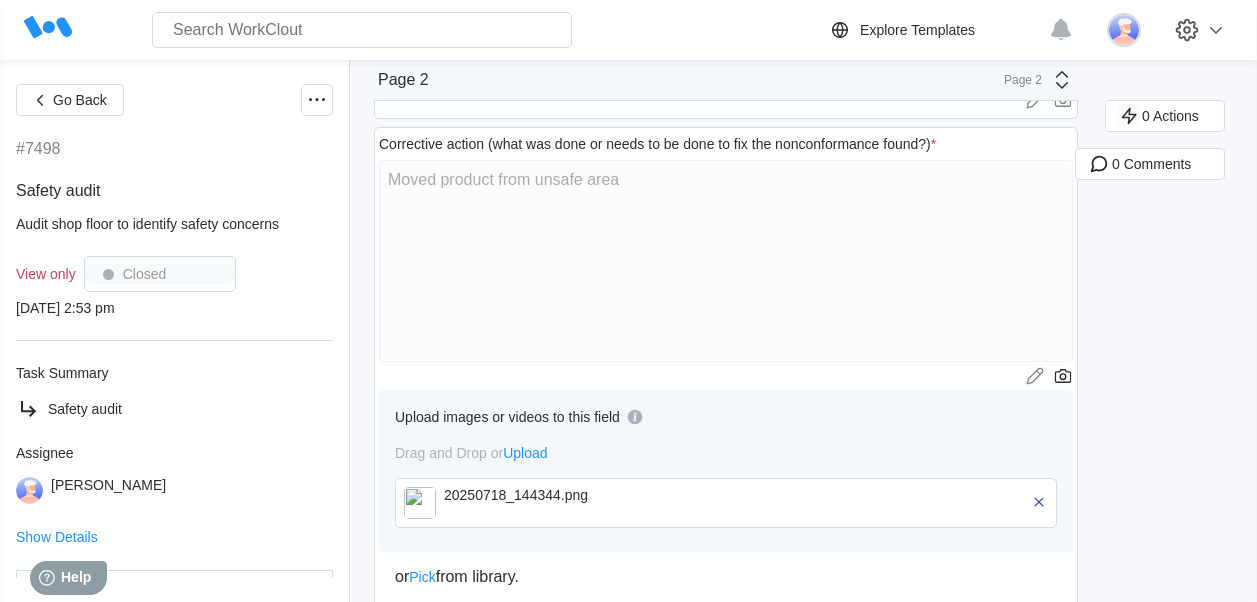 scroll, scrollTop: 421, scrollLeft: 0, axis: vertical 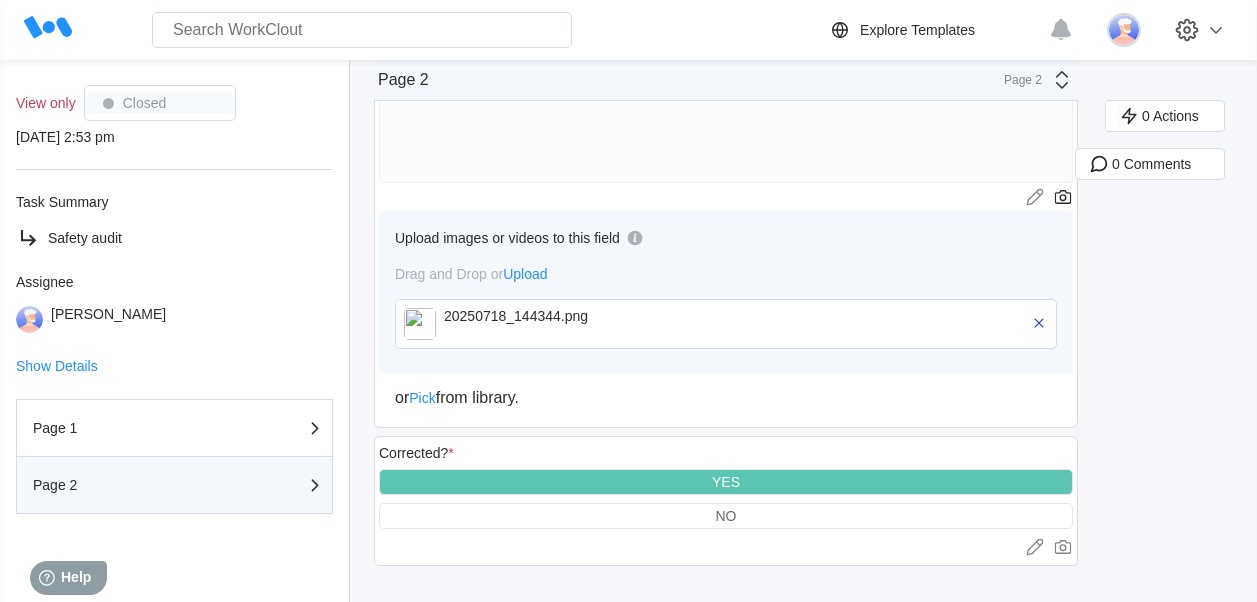 click 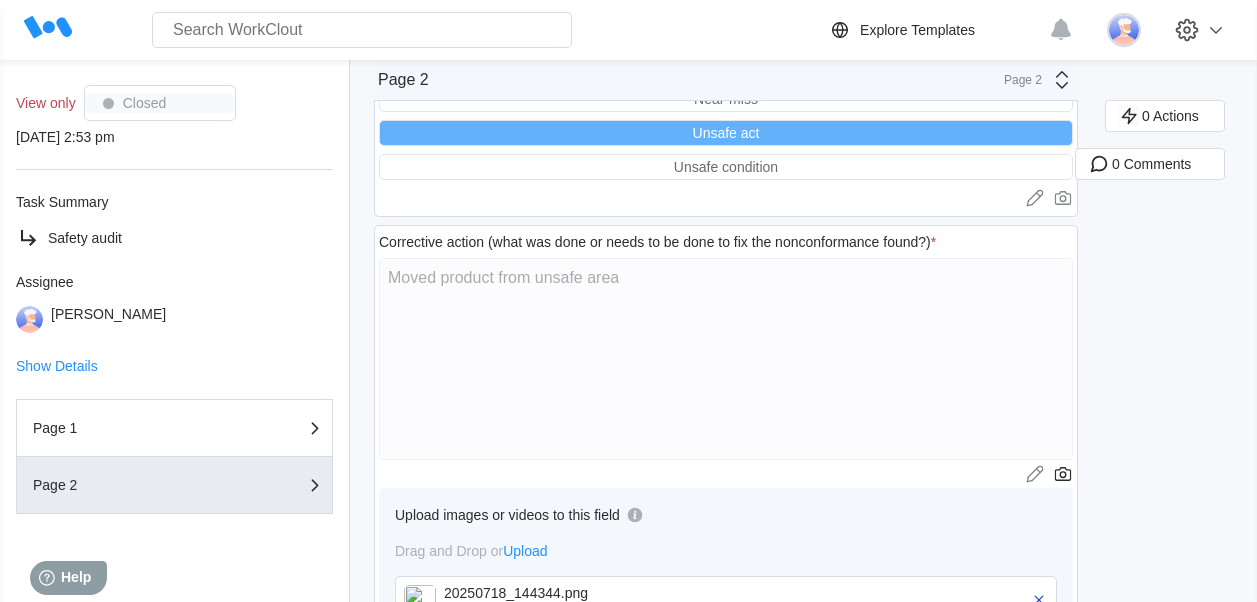 scroll, scrollTop: 421, scrollLeft: 0, axis: vertical 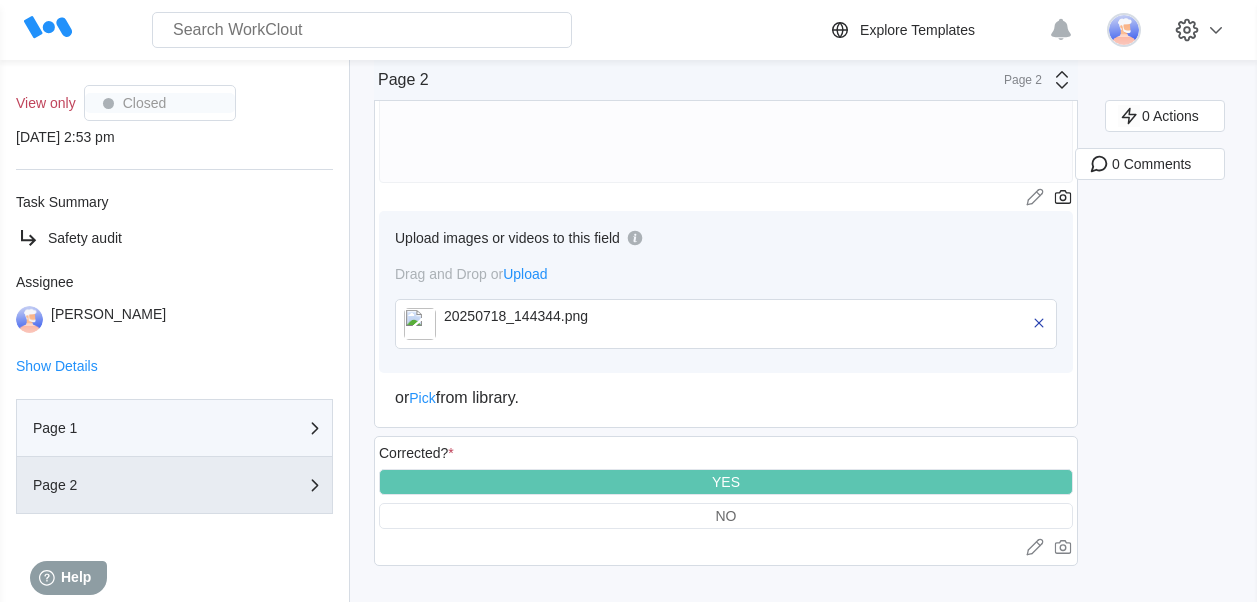 click 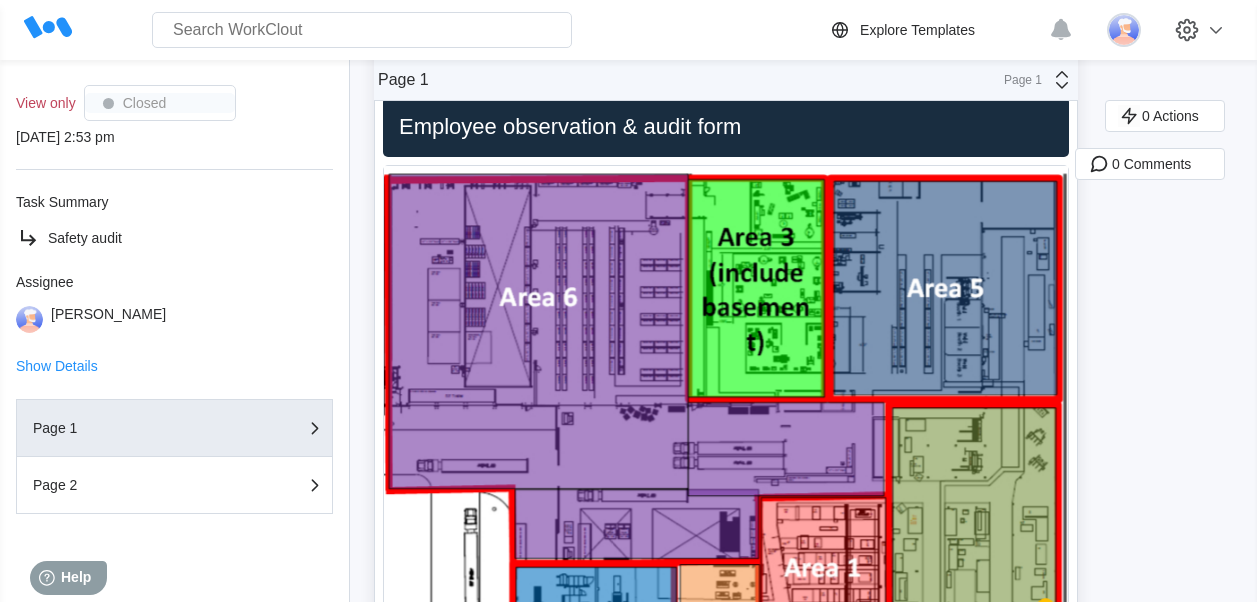 scroll, scrollTop: 0, scrollLeft: 0, axis: both 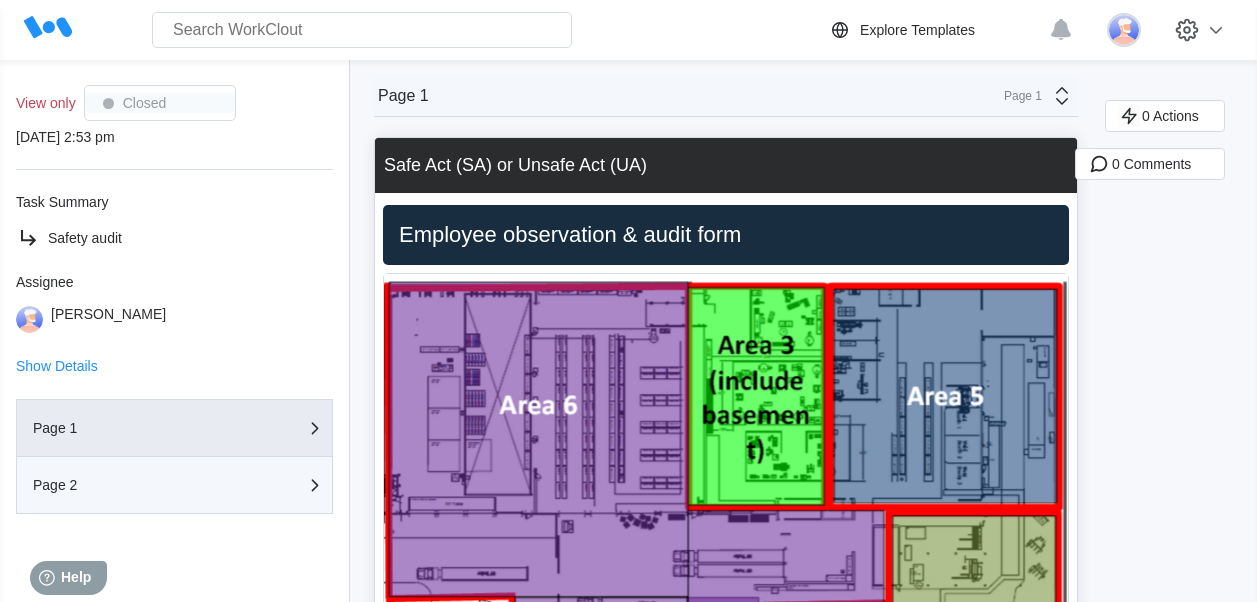 click 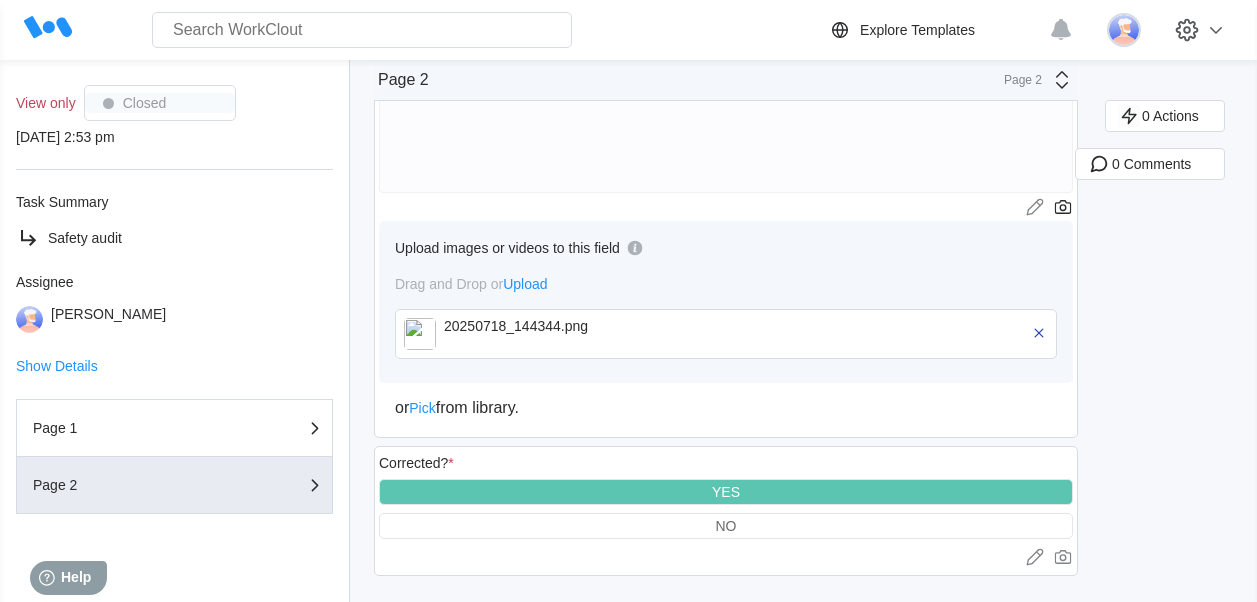 scroll, scrollTop: 421, scrollLeft: 0, axis: vertical 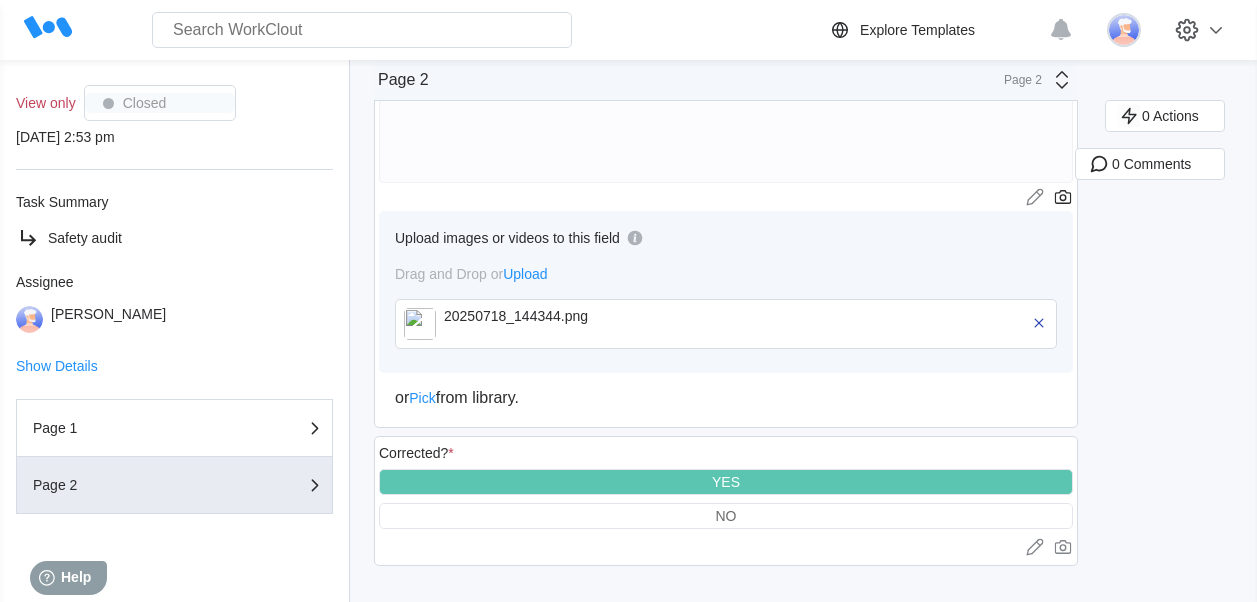 click on "YES" at bounding box center (726, 482) 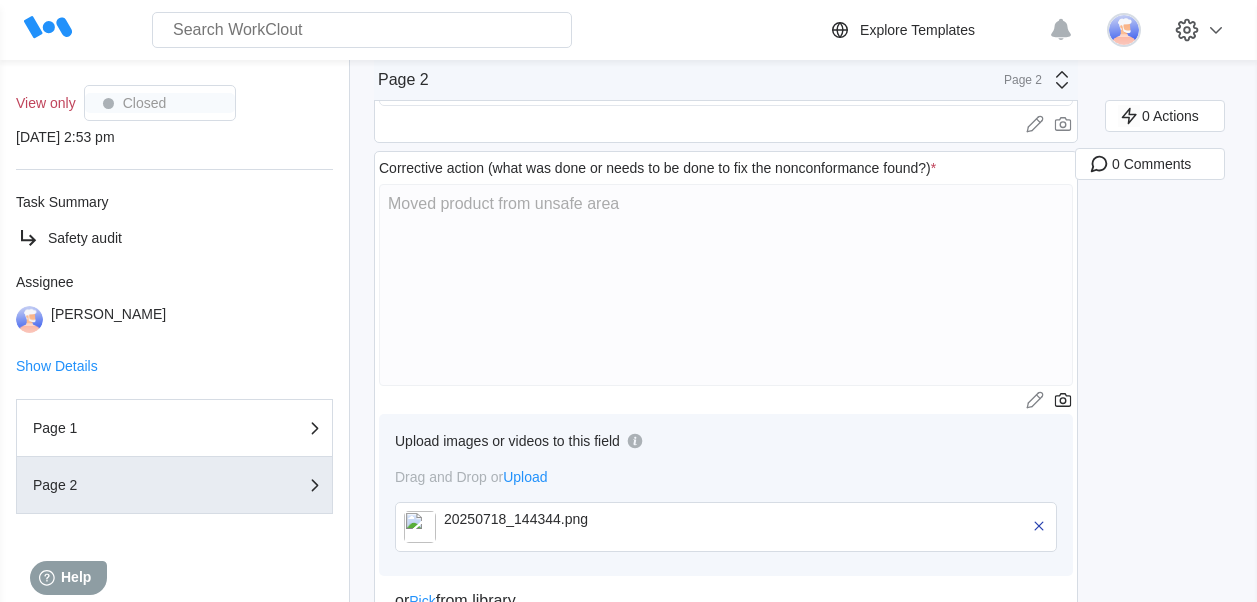 scroll, scrollTop: 421, scrollLeft: 0, axis: vertical 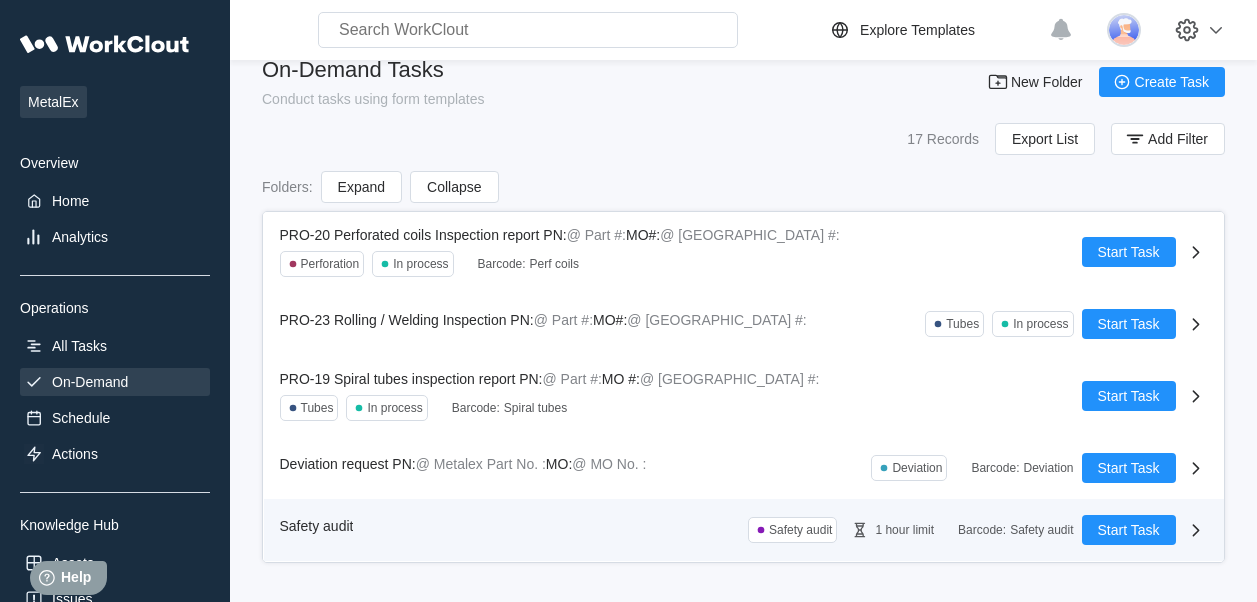 click on "Safety audit" at bounding box center (800, 530) 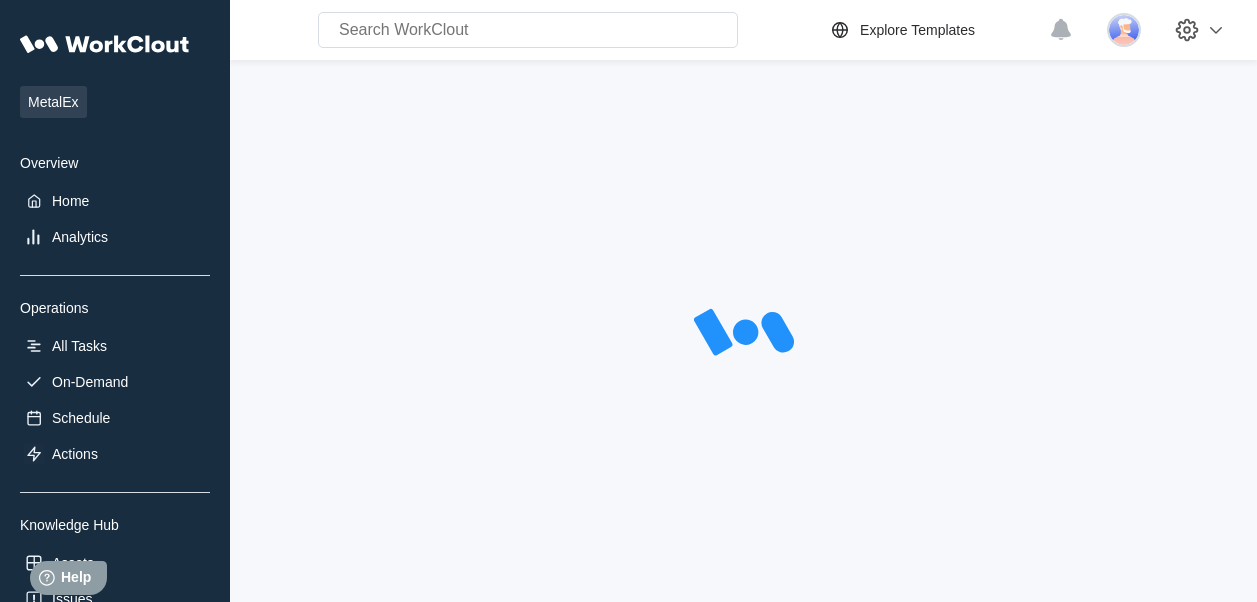scroll, scrollTop: 0, scrollLeft: 0, axis: both 